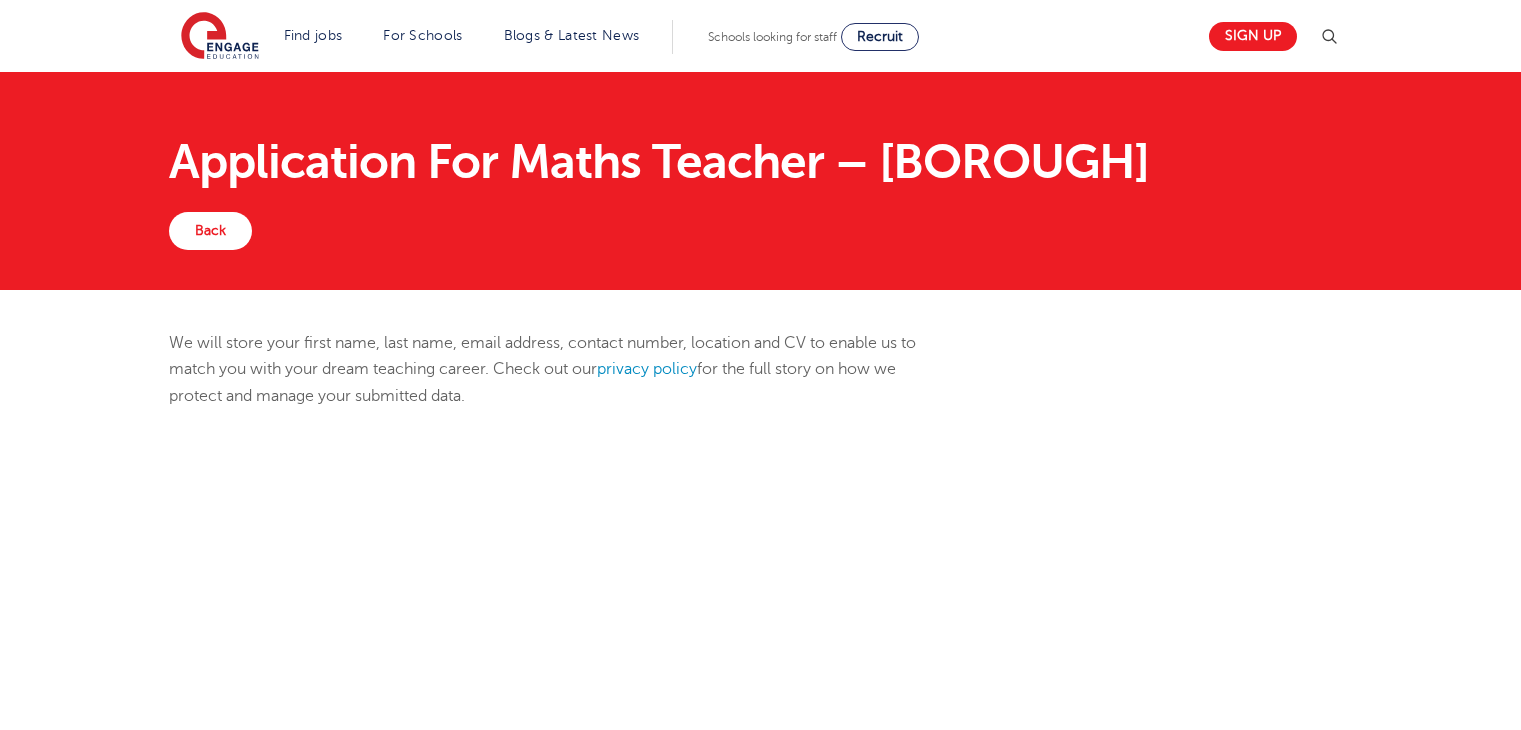 scroll, scrollTop: 0, scrollLeft: 0, axis: both 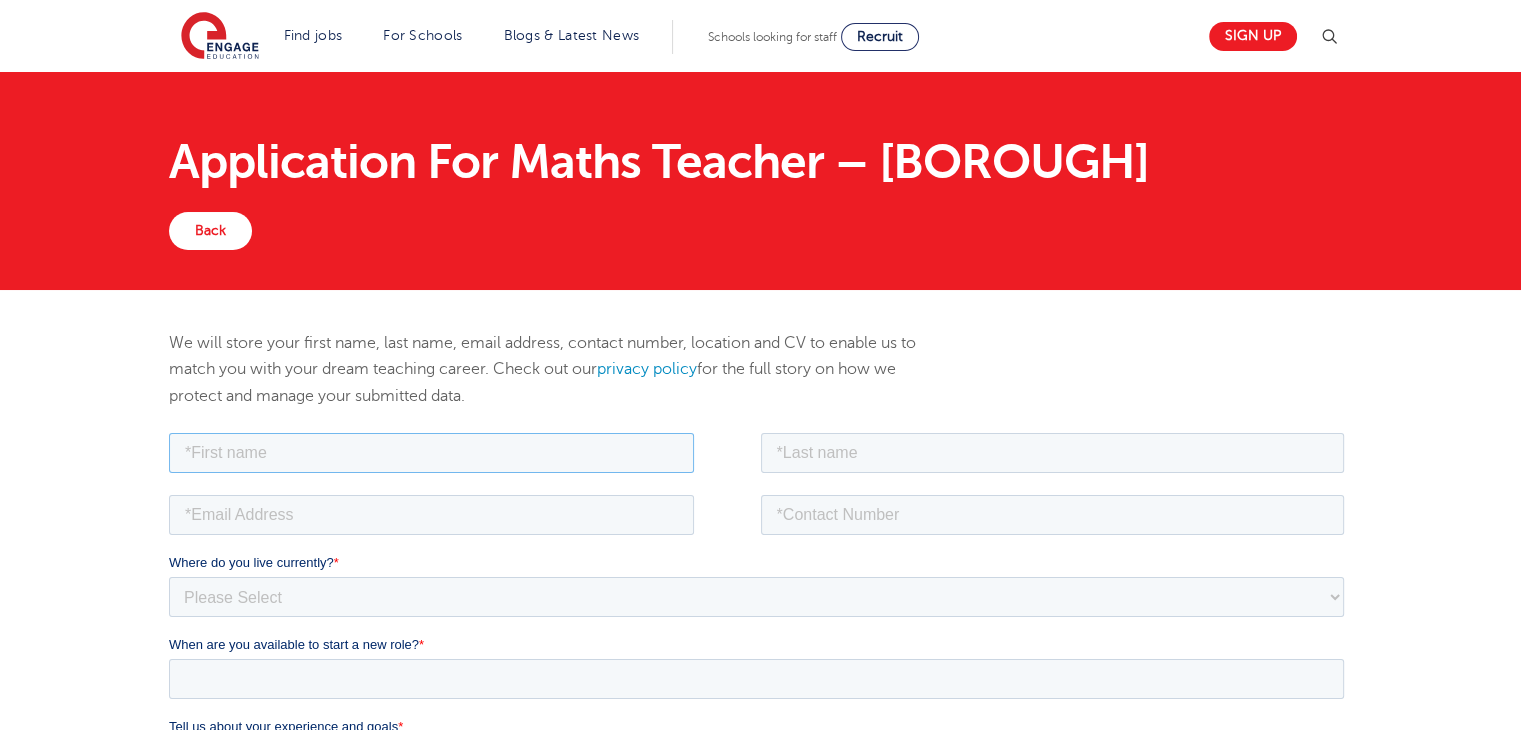 drag, startPoint x: 169, startPoint y: 428, endPoint x: 288, endPoint y: 449, distance: 120.83874 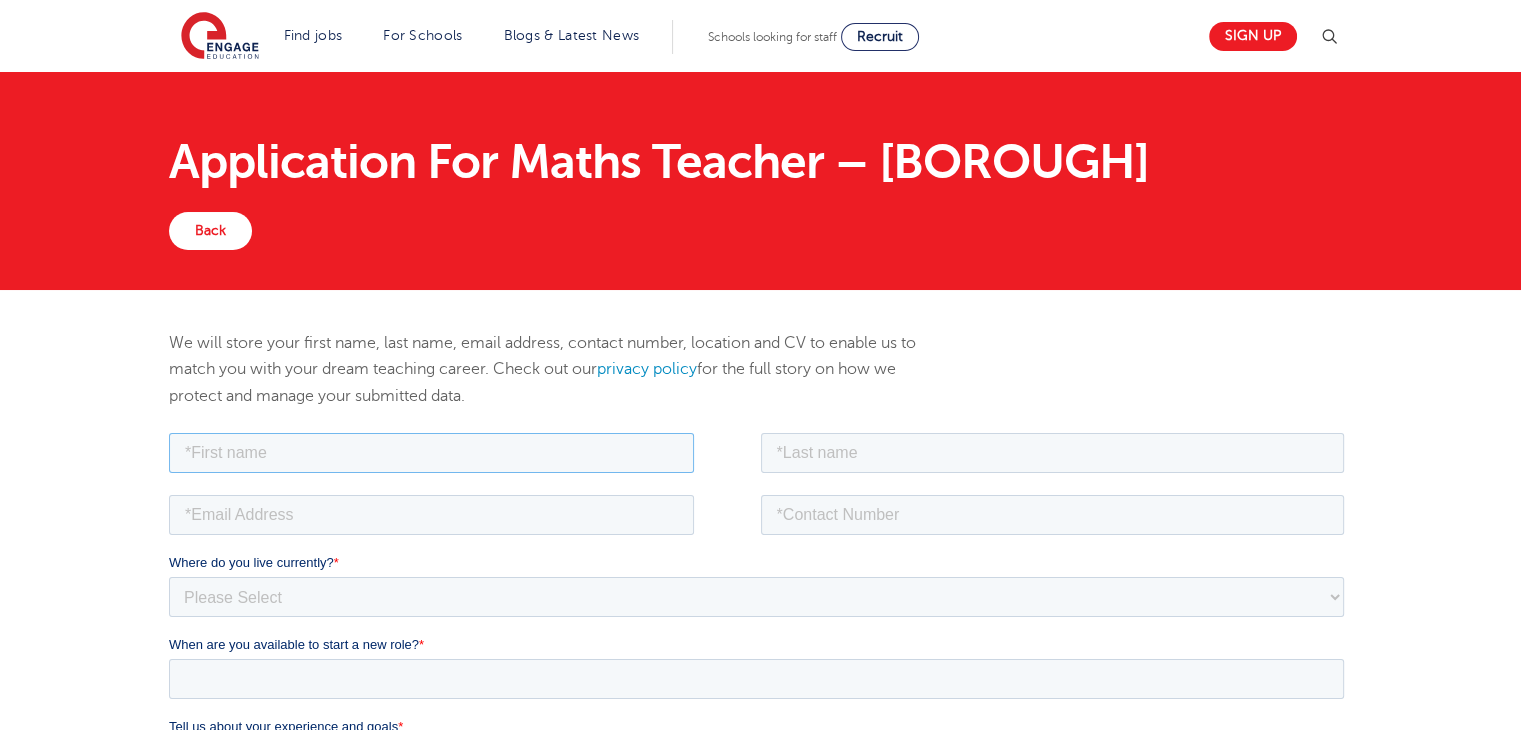 type on "[FIRST_NAME]" 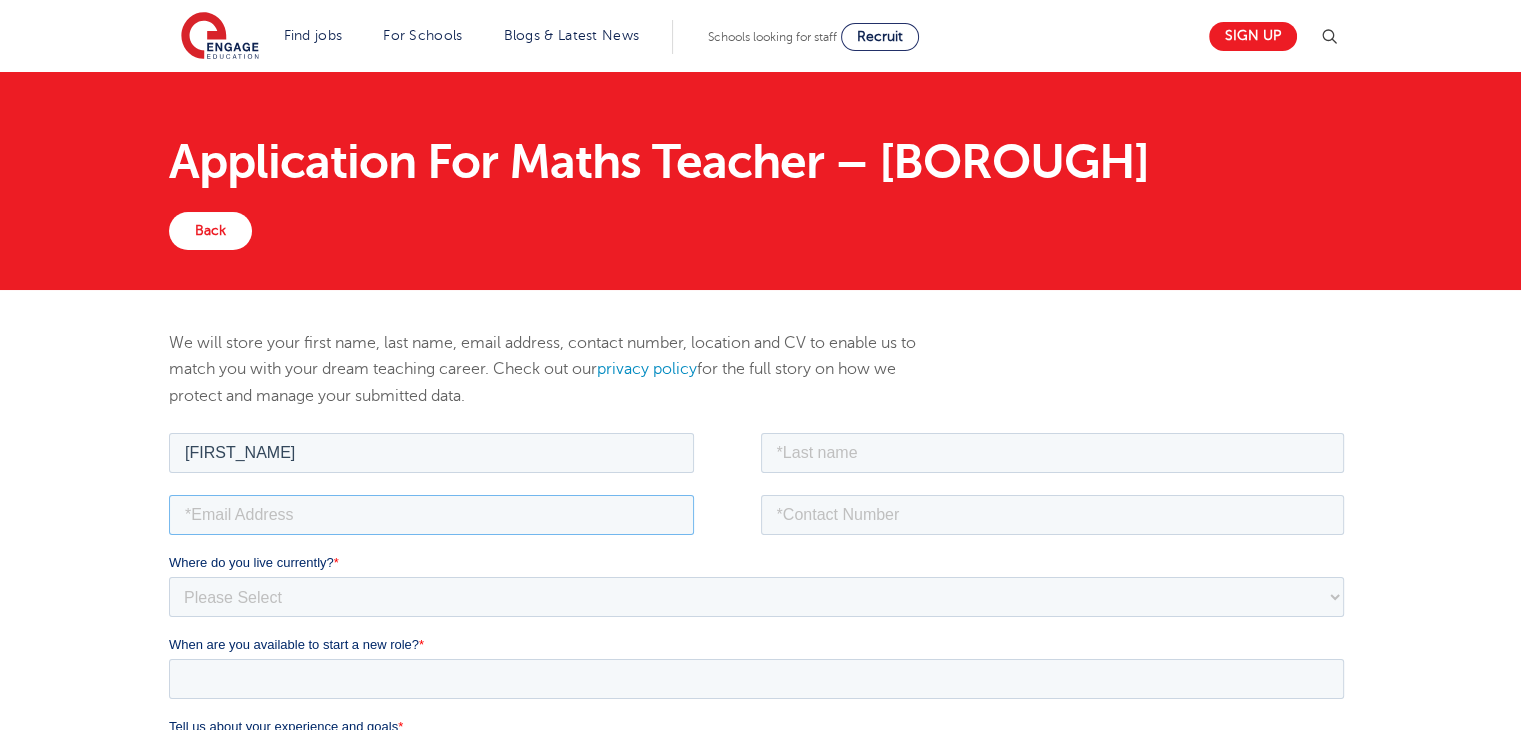 click at bounding box center (431, 514) 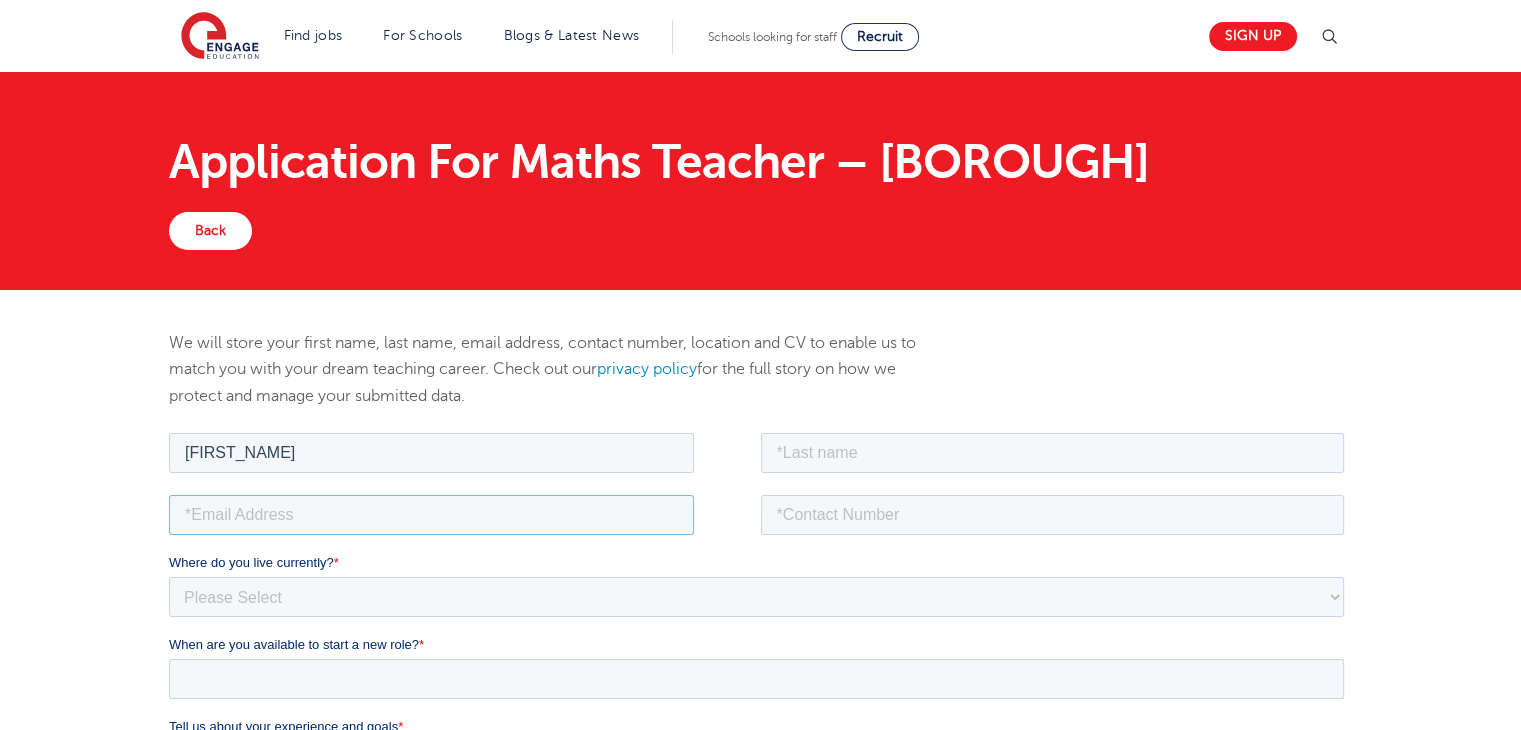 type on "julie.jingco@deped.gov.ph" 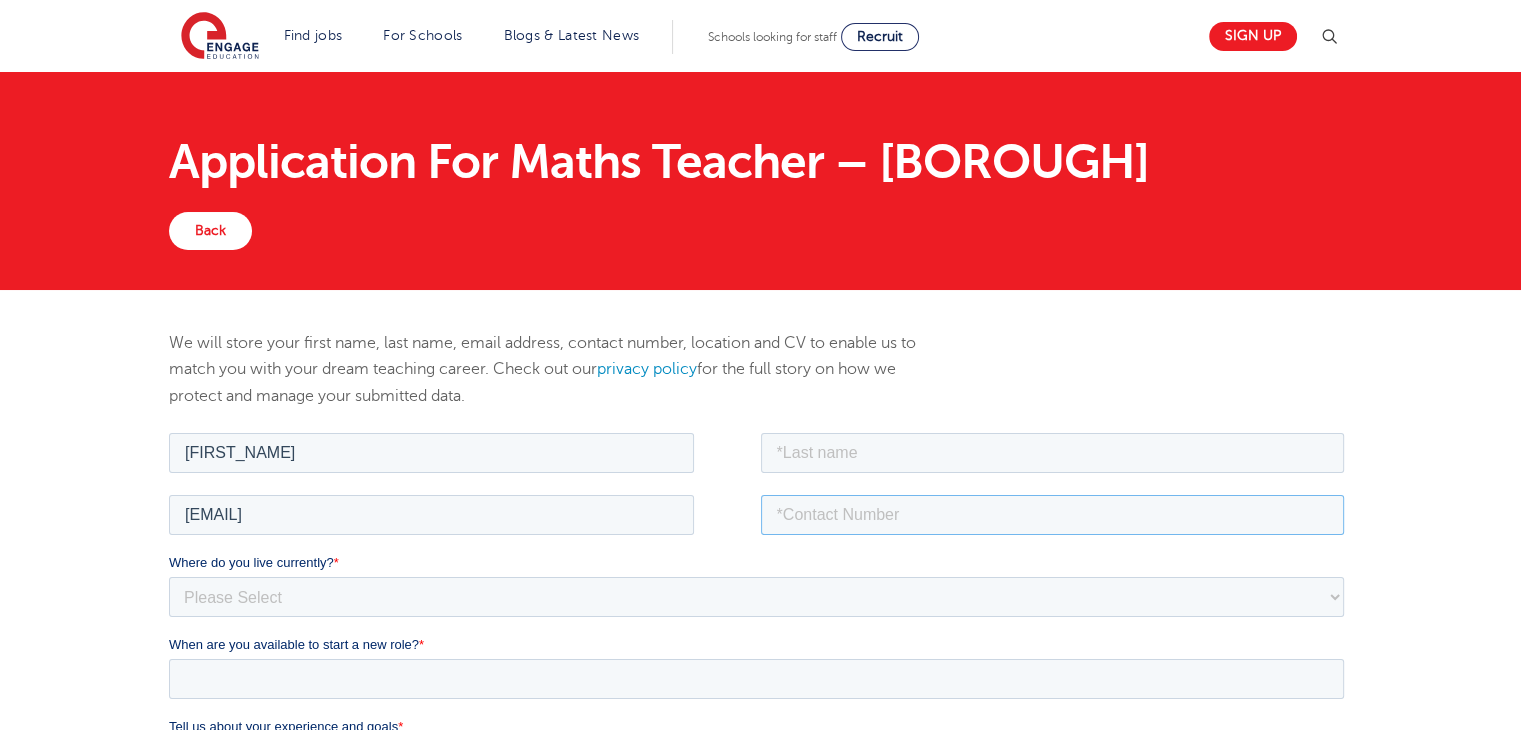 type on "09949426745" 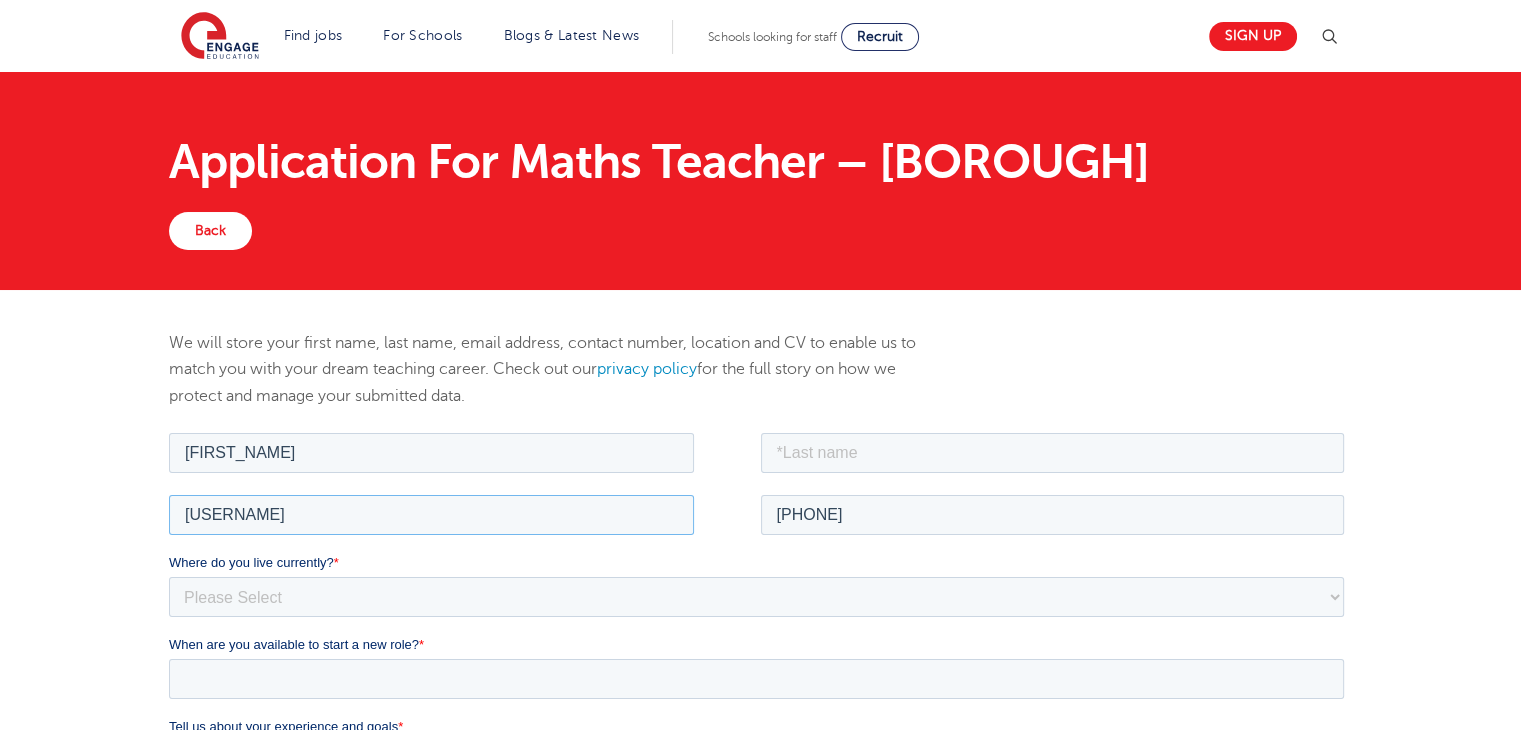 type on "j" 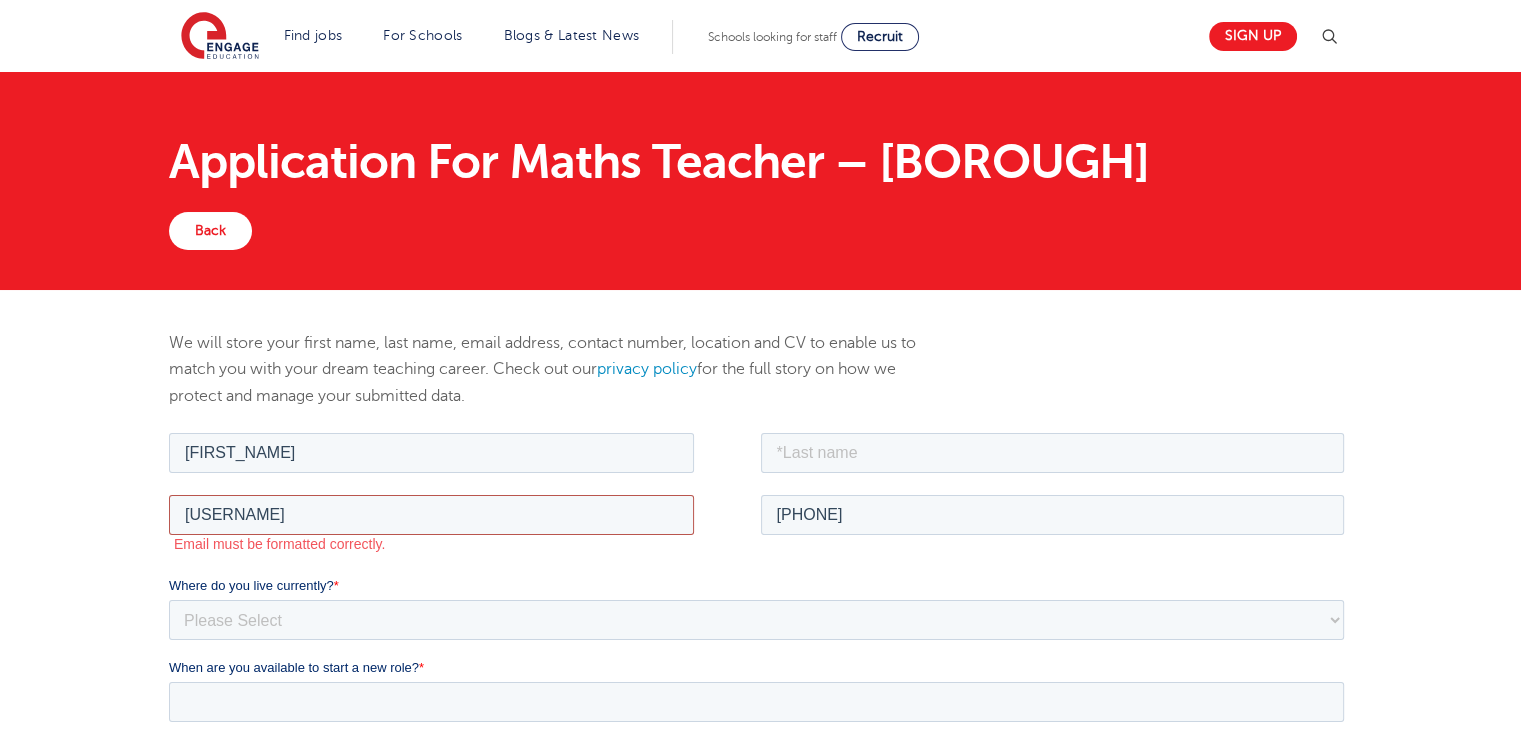 type on "juliejingco767@gmail.com" 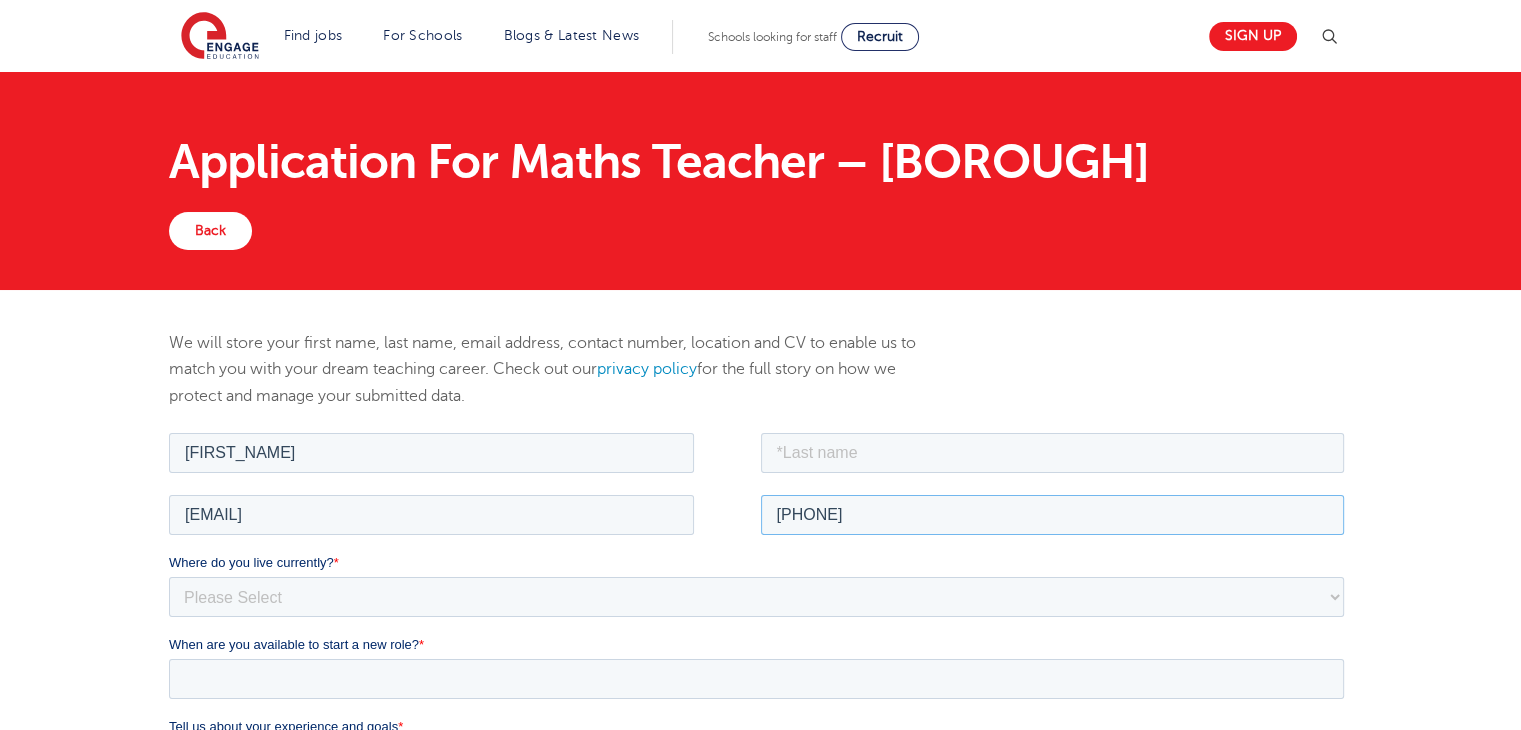 click on "09949426745" at bounding box center [1053, 514] 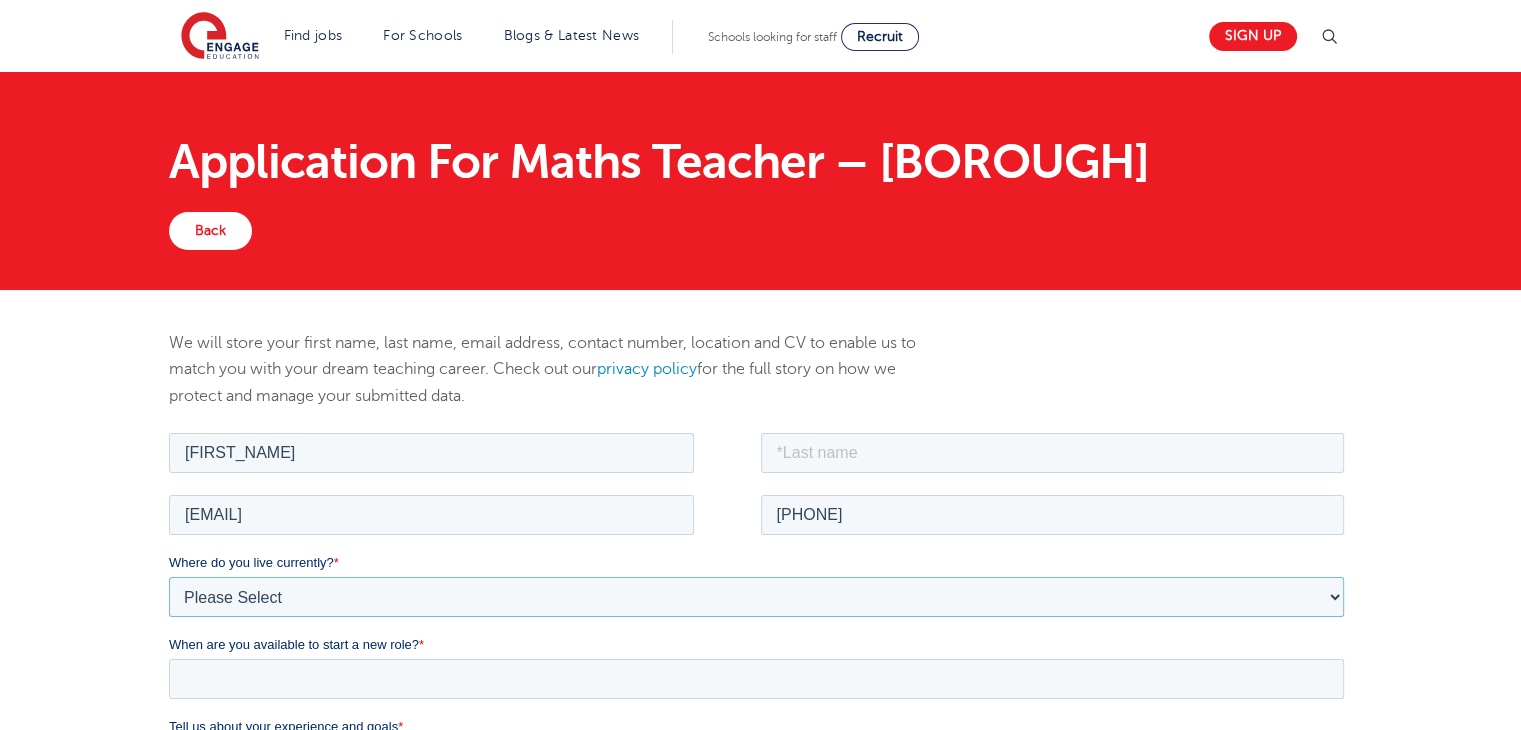 click on "Please Select UK Canada Ireland Australia New Zealand Europe USA South Africa Jamaica Africa Asia Middle East South America Caribbean" at bounding box center (756, 596) 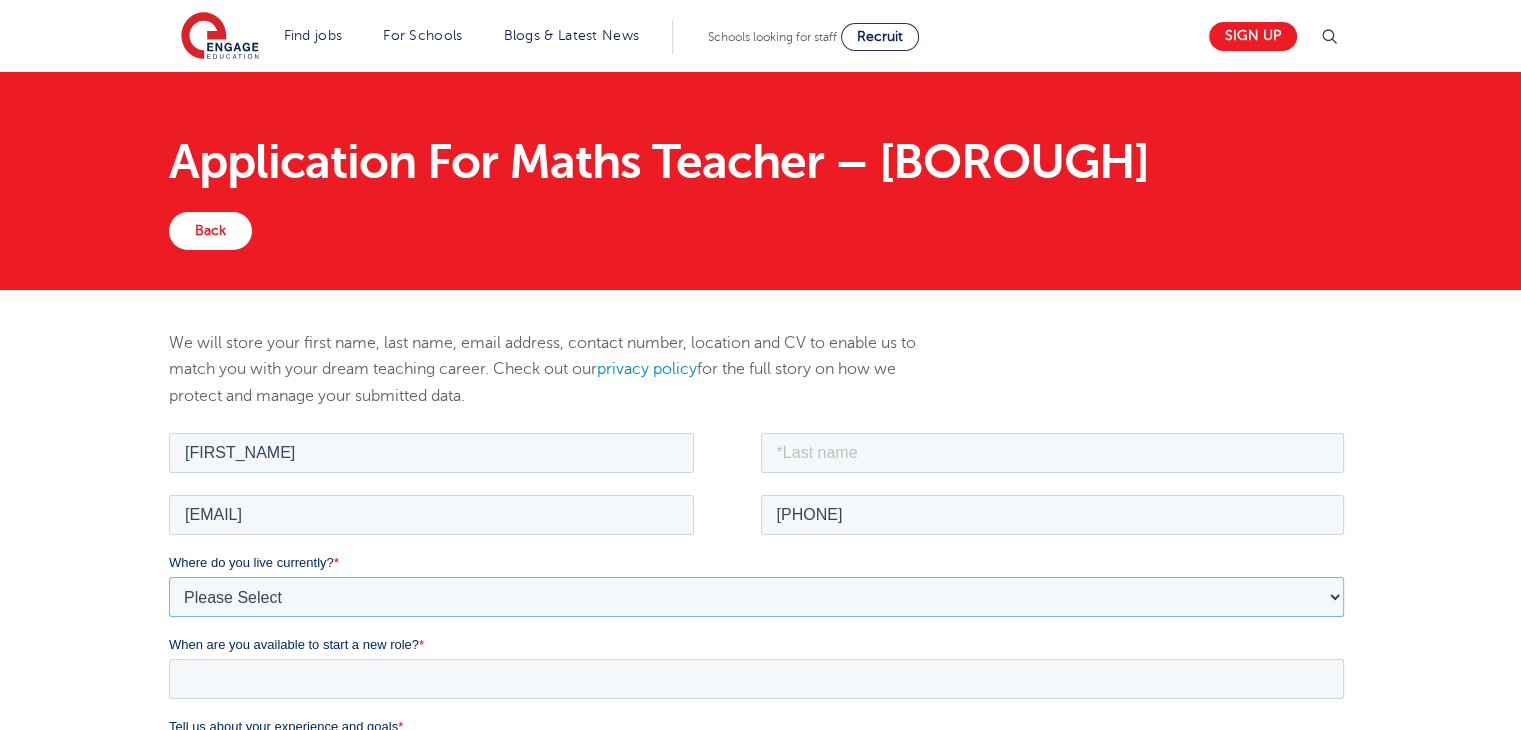 click on "Please Select UK Canada Ireland Australia New Zealand Europe USA South Africa Jamaica Africa Asia Middle East South America Caribbean" at bounding box center (756, 596) 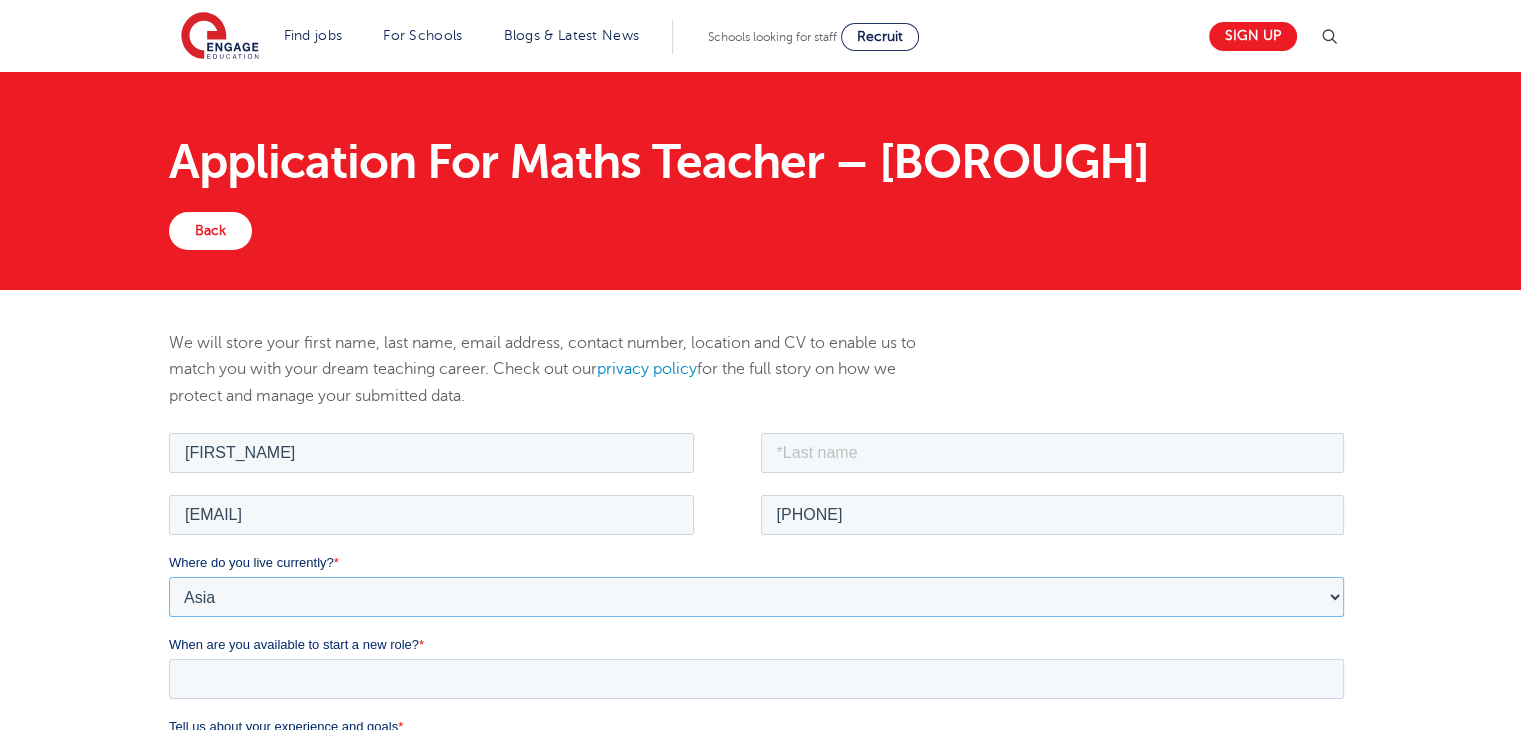 click on "Please Select UK Canada Ireland Australia New Zealand Europe USA South Africa Jamaica Africa Asia Middle East South America Caribbean" at bounding box center (756, 596) 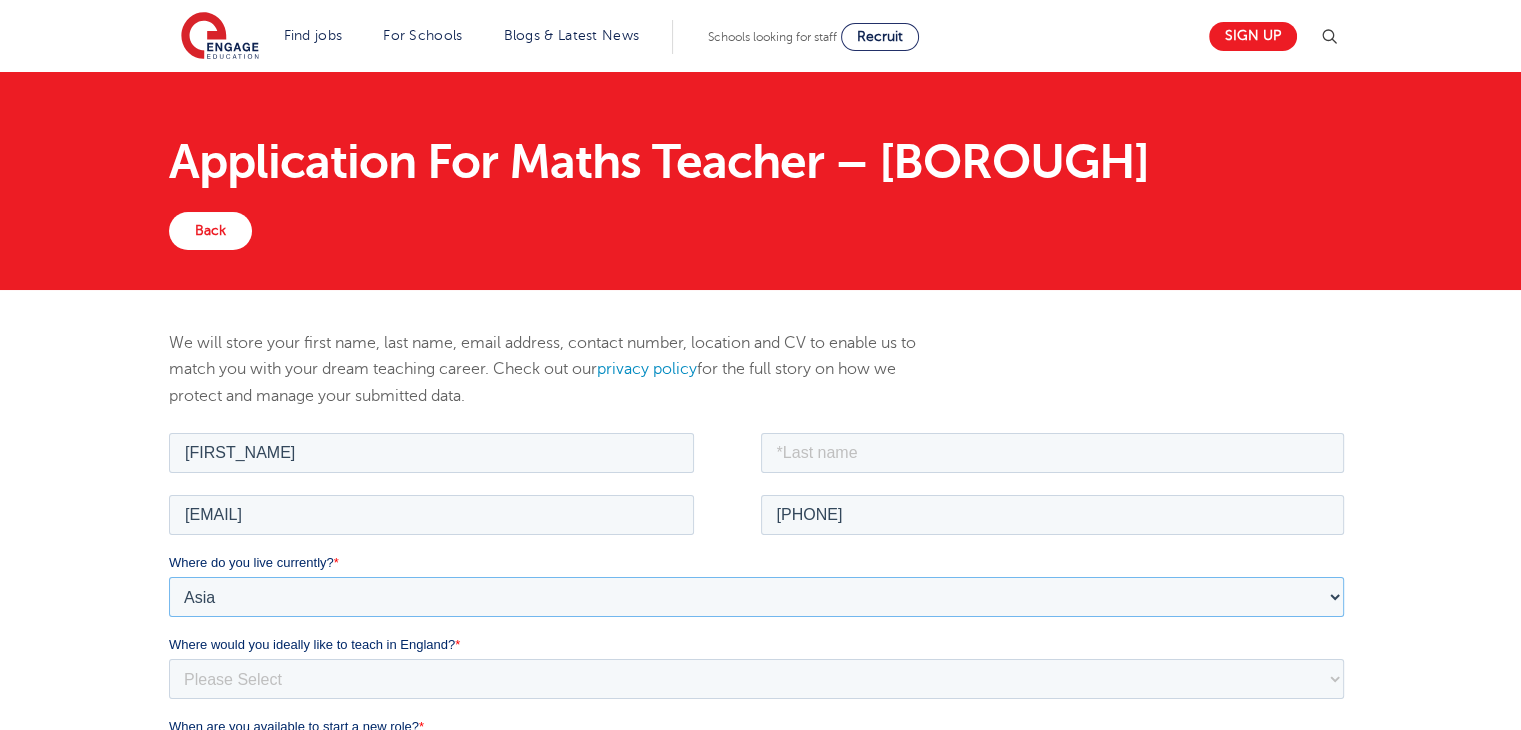 scroll, scrollTop: 59, scrollLeft: 0, axis: vertical 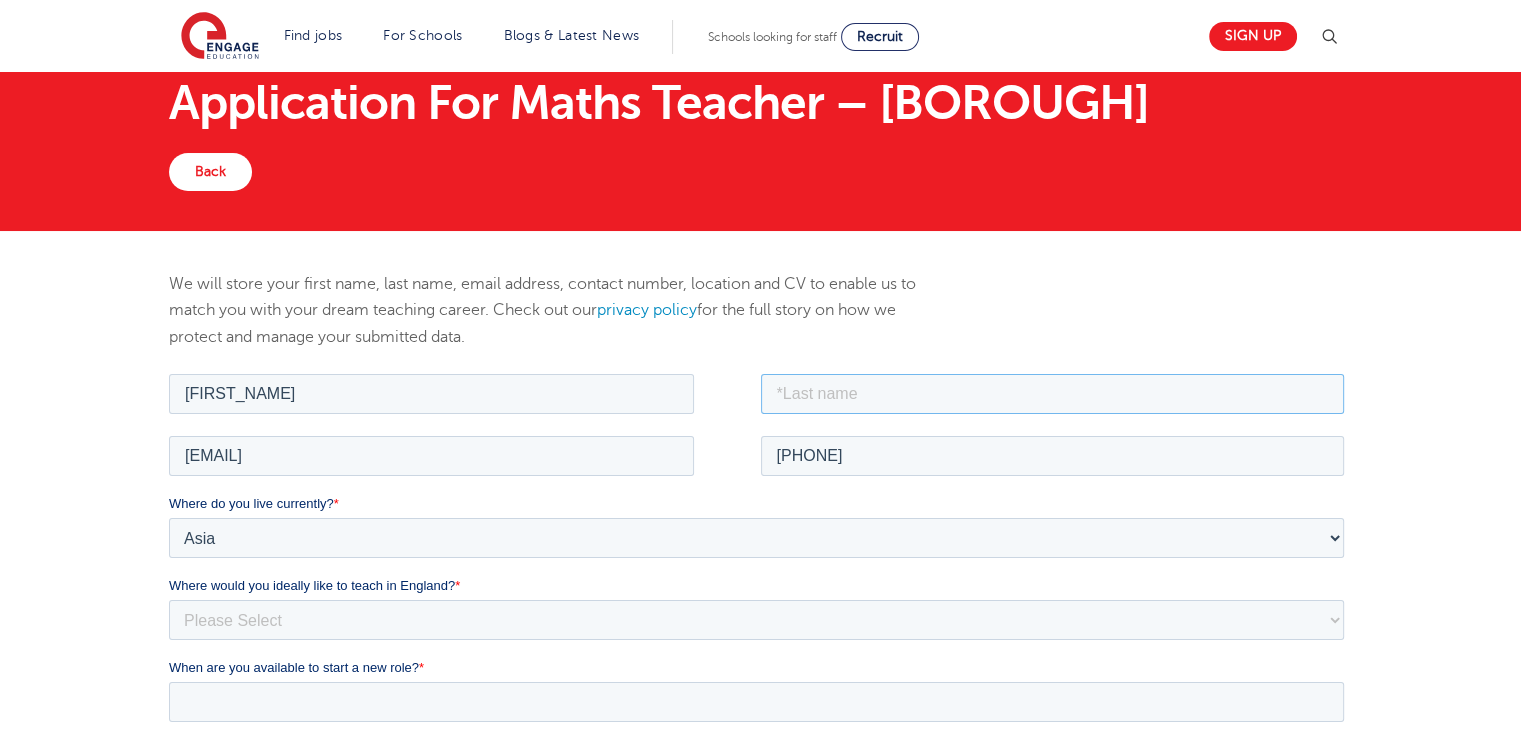 click at bounding box center (1053, 393) 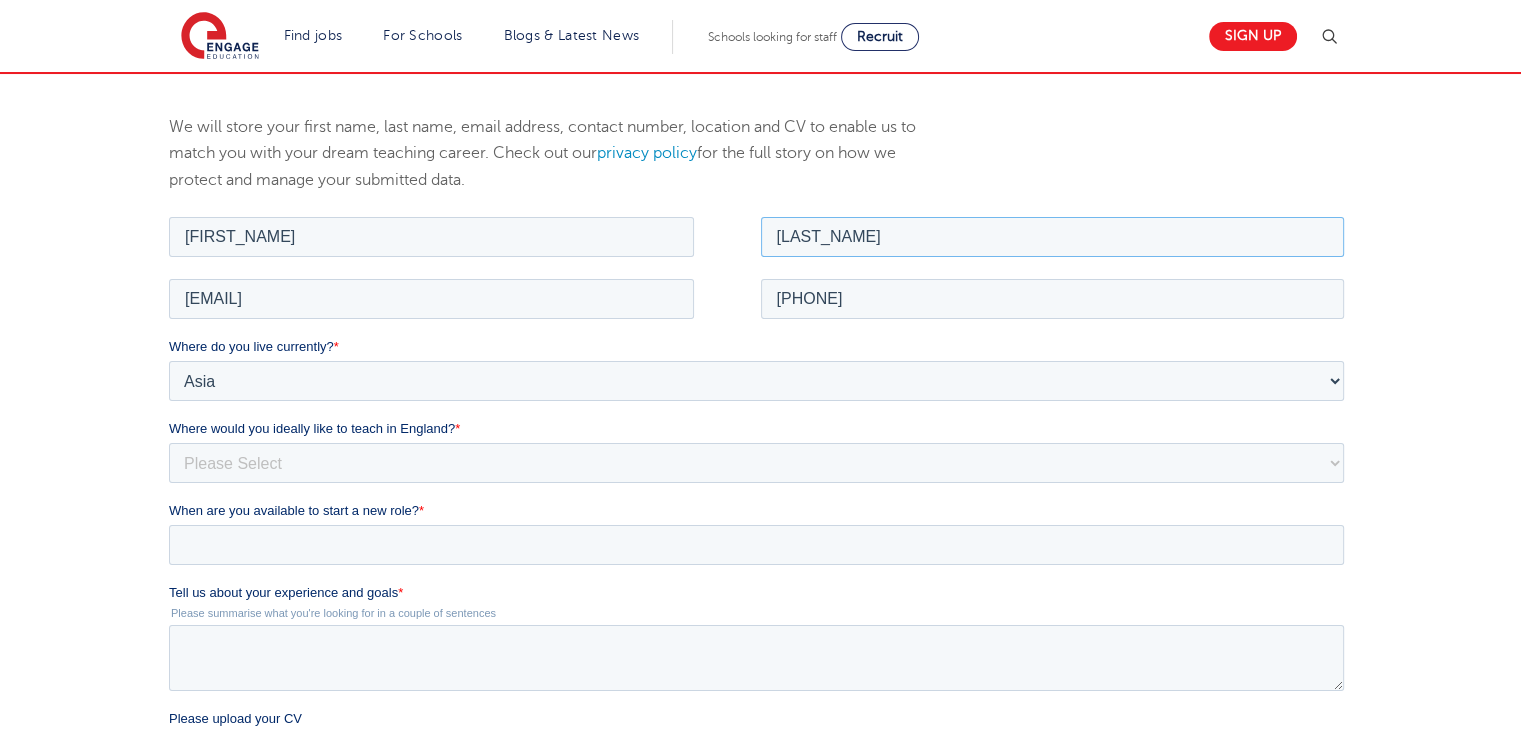 scroll, scrollTop: 244, scrollLeft: 0, axis: vertical 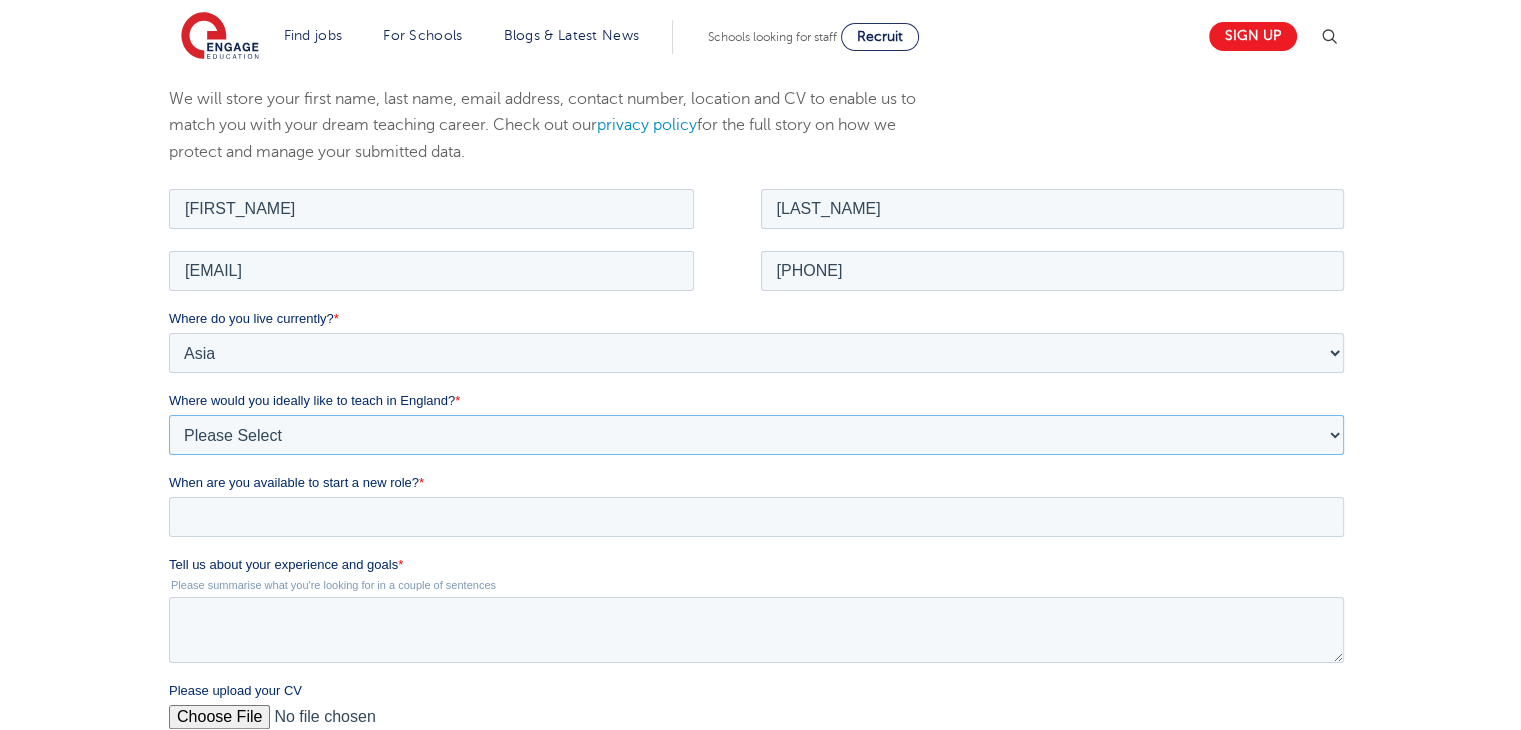 click on "Please Select I'm flexible! London Any city in England Greater London/Home Counties Somewhere more rural" at bounding box center [756, 434] 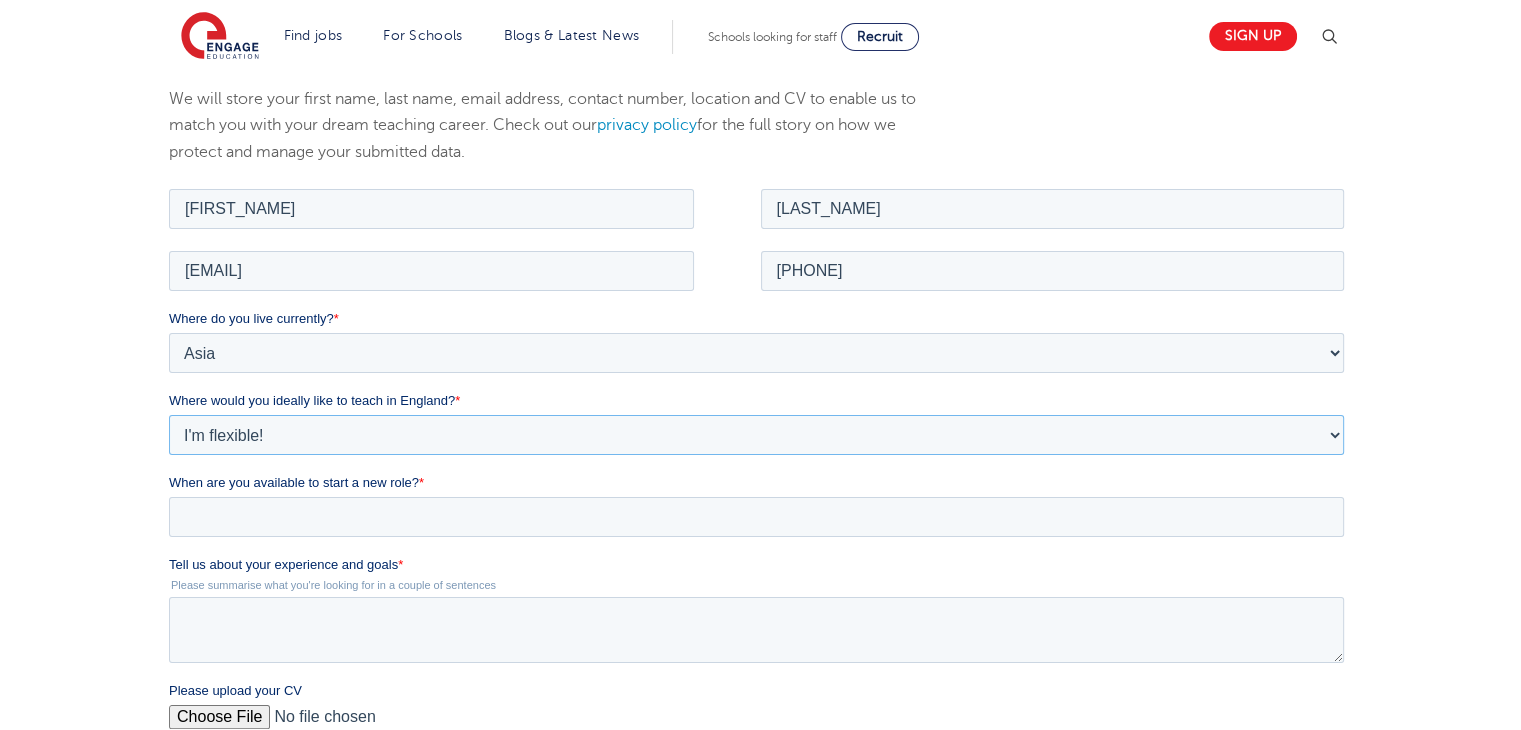 click on "Please Select I'm flexible! London Any city in England Greater London/Home Counties Somewhere more rural" at bounding box center [756, 434] 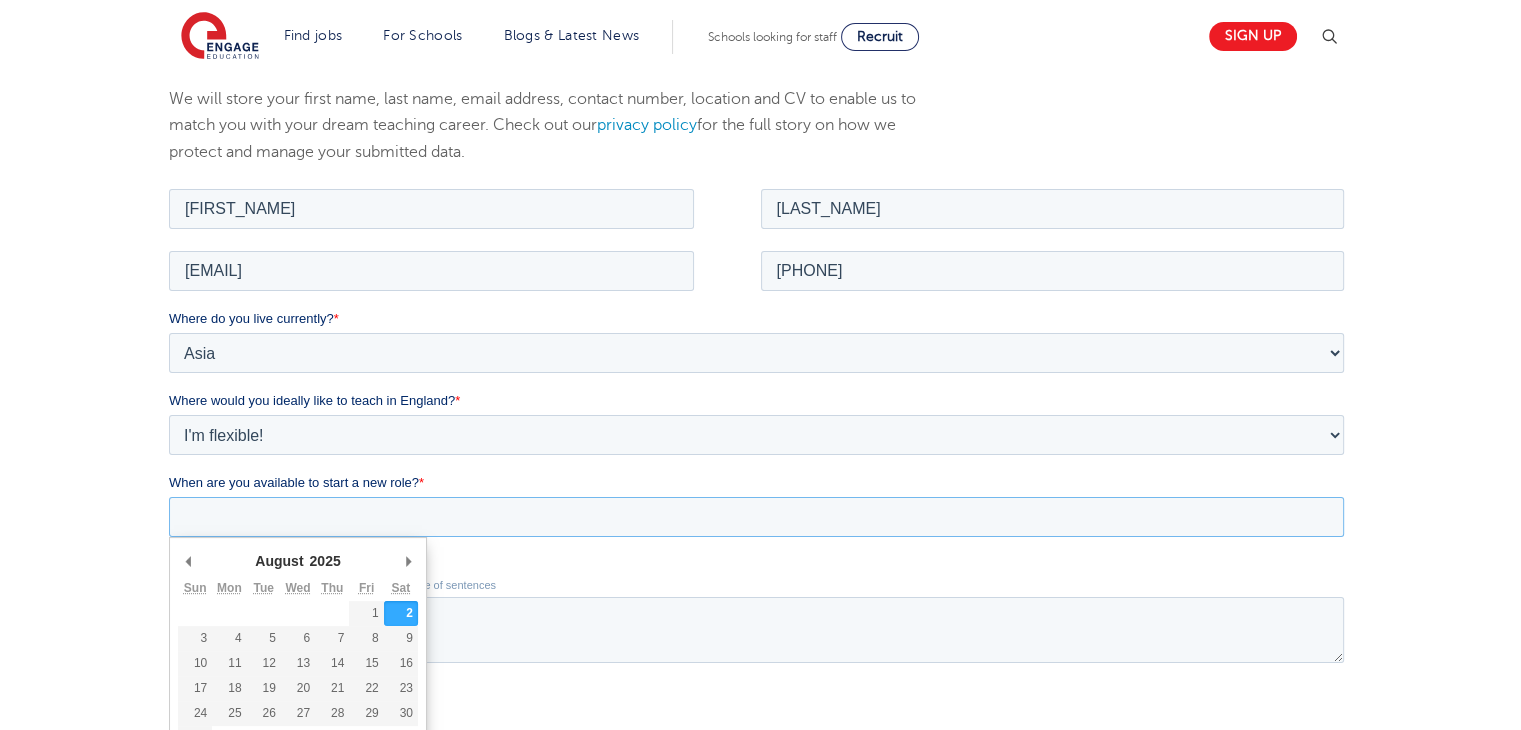 click on "When are you available to start a new role? *" at bounding box center [756, 516] 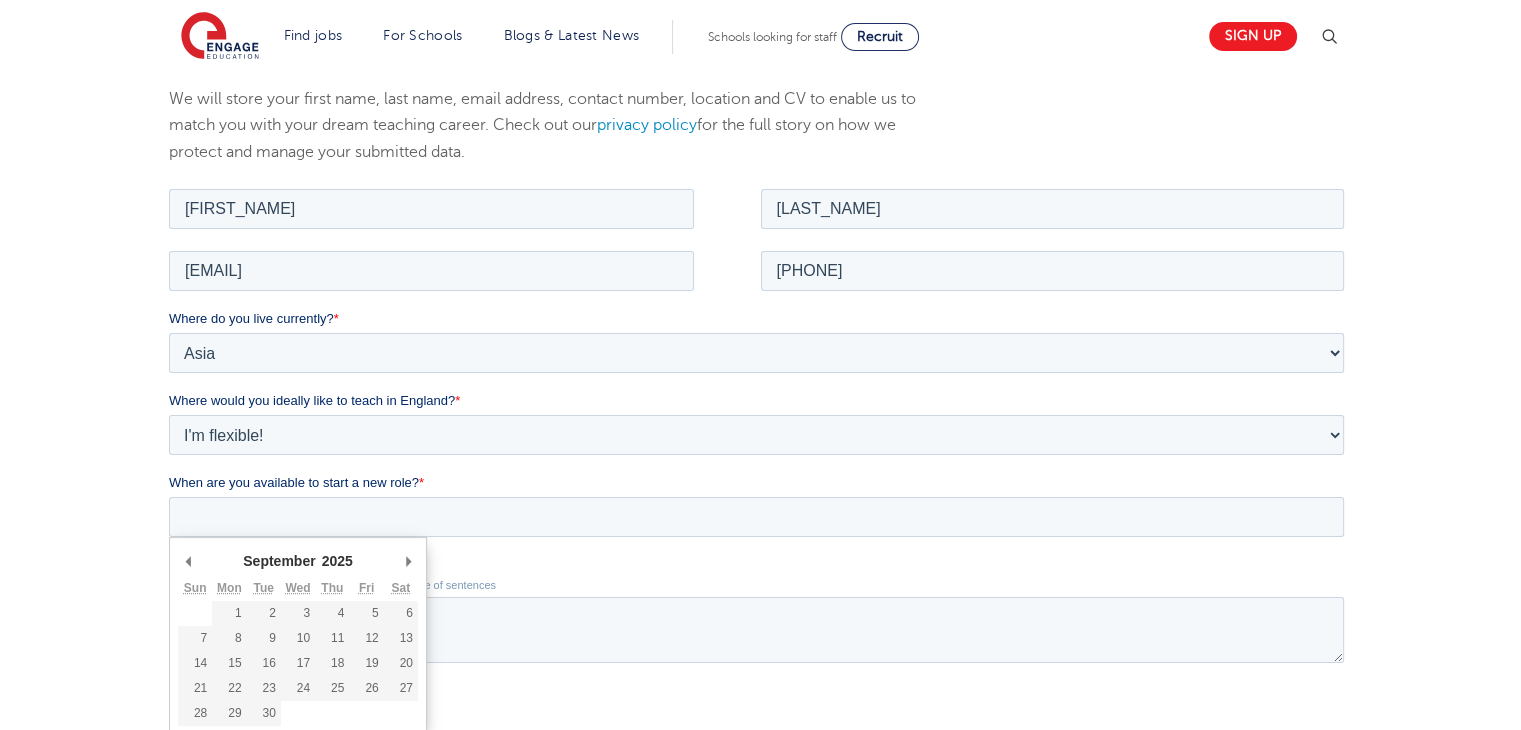 click on "1925 1926 1927 1928 1929 1930 1931 1932 1933 1934 1935 1936 1937 1938 1939 1940 1941 1942 1943 1944 1945 1946 1947 1948 1949 1950 1951 1952 1953 1954 1955 1956 1957 1958 1959 1960 1961 1962 1963 1964 1965 1966 1967 1968 1969 1970 1971 1972 1973 1974 1975 1976 1977 1978 1979 1980 1981 1982 1983 1984 1985 1986 1987 1988 1989 1990 1991 1992 1993 1994 1995 1996 1997 1998 1999 2000 2001 2002 2003 2004 2005 2006 2007 2008 2009 2010 2011 2012 2013 2014 2015 2016 2017 2018 2019 2020 2021 2022 2023 2024 2025 2026 2027 2028 2029 2030 2031 2032 2033 2034 2035 2036 2037 2038 2039 2040 2041 2042 2043 2044 2045 2046 2047 2048 2049 2050 2051 2052 2053 2054 2055 2056 2057 2058 2059 2060 2061 2062 2063 2064 2065 2066 2067 2068 2069 2070 2071 2072 2073 2074 2075 2076 2077 2078 2079 2080 2081 2082 2083 2084 2085 2086 2087 2088 2089 2090 2091 2092 2093 2094 2095 2096 2097 2098 2099 2100 2101 2102 2103 2104 2105 2106 2107 2108 2109 2110 2111 2112 2113 2114 2115 2116 2117 2118 2119 2120 2121 2122 2123 2124 2125" at bounding box center (345, 559) 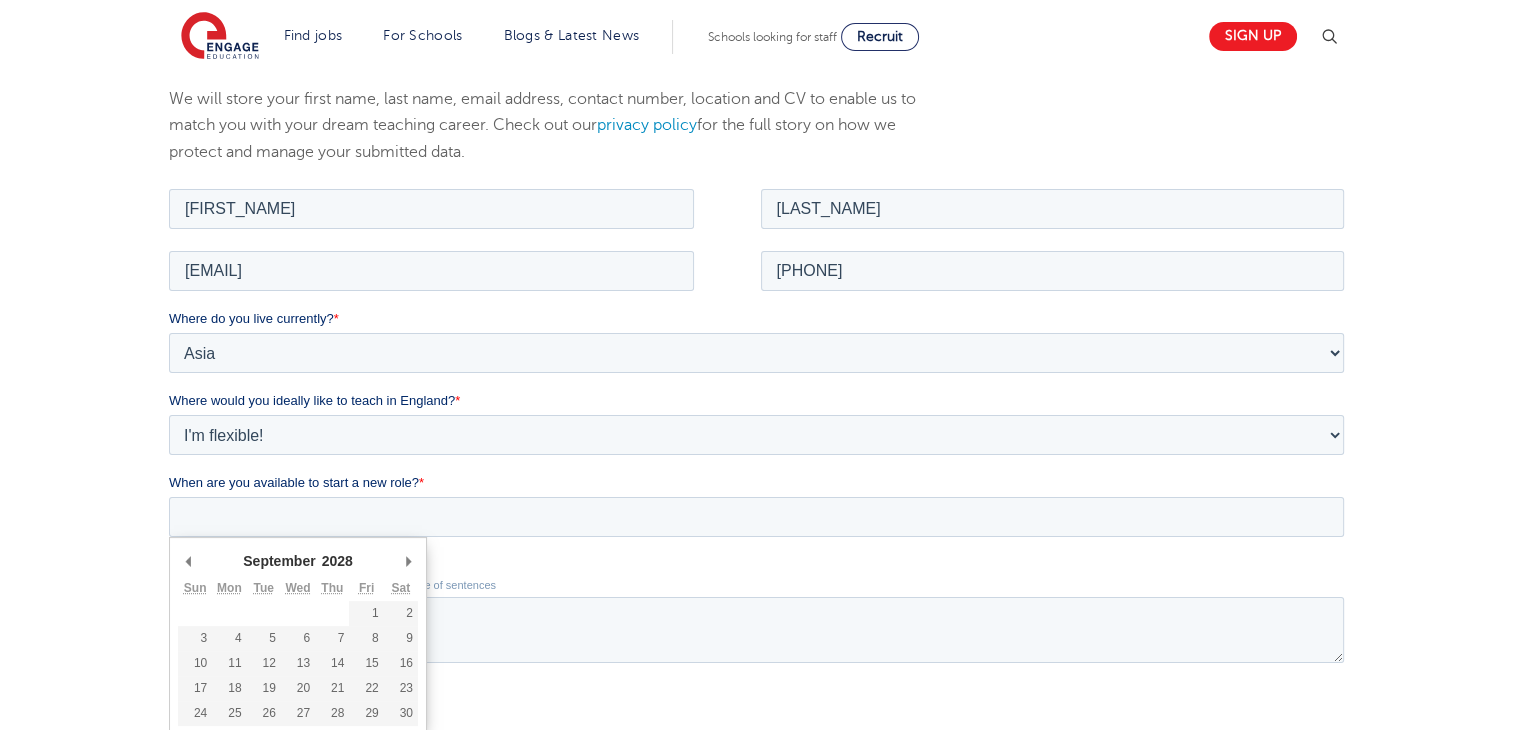 click on "1928 1929 1930 1931 1932 1933 1934 1935 1936 1937 1938 1939 1940 1941 1942 1943 1944 1945 1946 1947 1948 1949 1950 1951 1952 1953 1954 1955 1956 1957 1958 1959 1960 1961 1962 1963 1964 1965 1966 1967 1968 1969 1970 1971 1972 1973 1974 1975 1976 1977 1978 1979 1980 1981 1982 1983 1984 1985 1986 1987 1988 1989 1990 1991 1992 1993 1994 1995 1996 1997 1998 1999 2000 2001 2002 2003 2004 2005 2006 2007 2008 2009 2010 2011 2012 2013 2014 2015 2016 2017 2018 2019 2020 2021 2022 2023 2024 2025 2026 2027 2028 2029 2030 2031 2032 2033 2034 2035 2036 2037 2038 2039 2040 2041 2042 2043 2044 2045 2046 2047 2048 2049 2050 2051 2052 2053 2054 2055 2056 2057 2058 2059 2060 2061 2062 2063 2064 2065 2066 2067 2068 2069 2070 2071 2072 2073 2074 2075 2076 2077 2078 2079 2080 2081 2082 2083 2084 2085 2086 2087 2088 2089 2090 2091 2092 2093 2094 2095 2096 2097 2098 2099 2100 2101 2102 2103 2104 2105 2106 2107 2108 2109 2110 2111 2112 2113 2114 2115 2116 2117 2118 2119 2120 2121 2122 2123 2124 2125 2126 2127 2128" at bounding box center (357, 559) 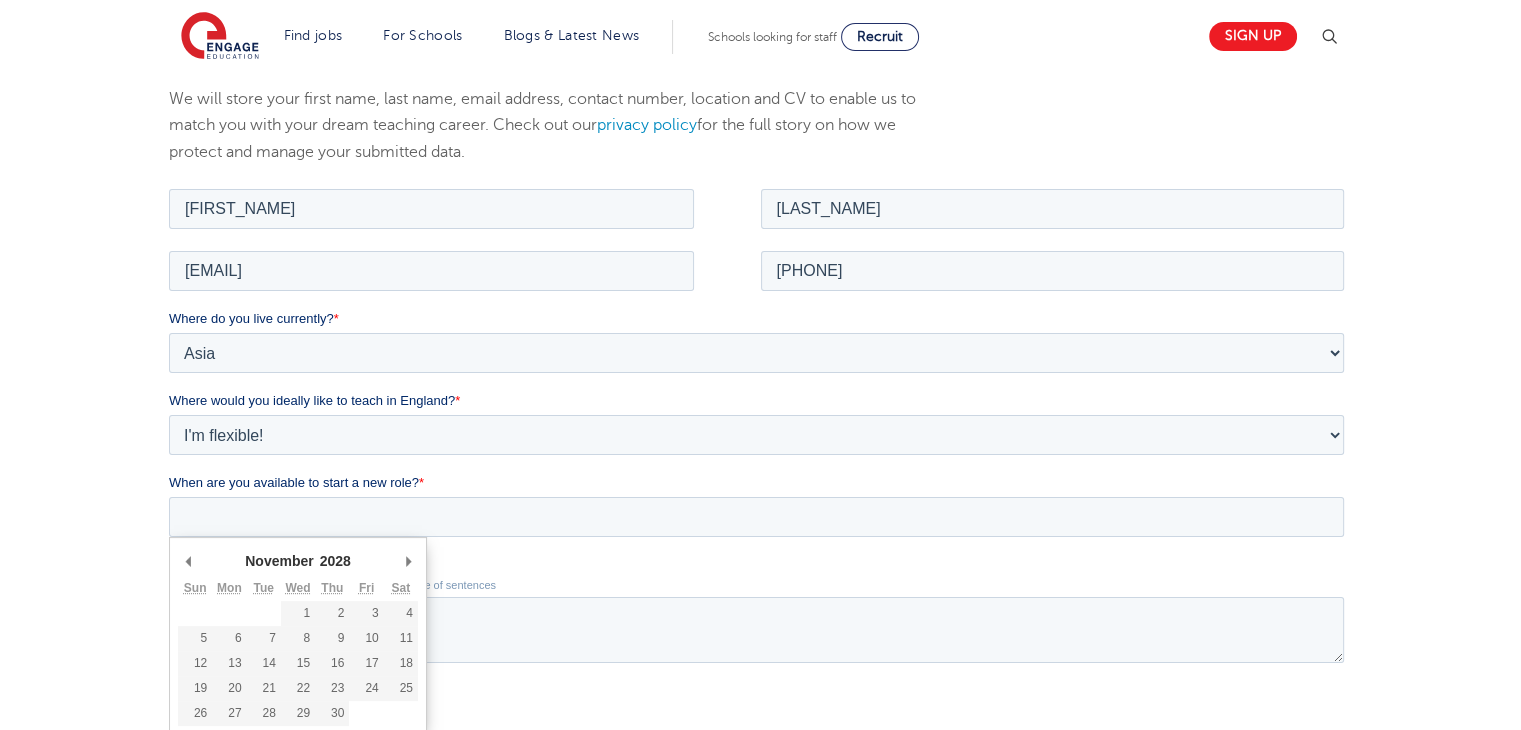 click on "January February March April May June July August September October November December" at bounding box center [286, 559] 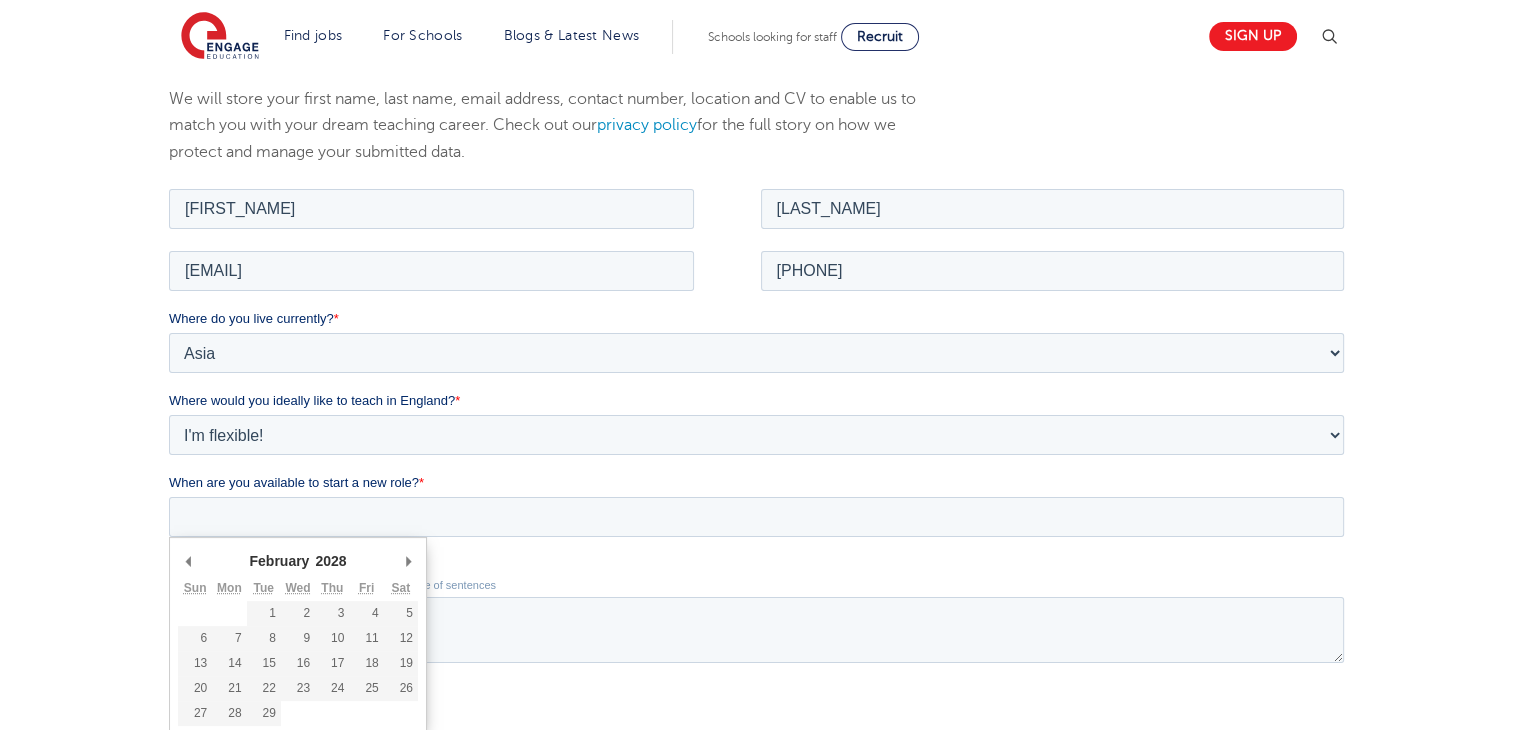 click on "January February March April May June July August September October November December" at bounding box center [290, 559] 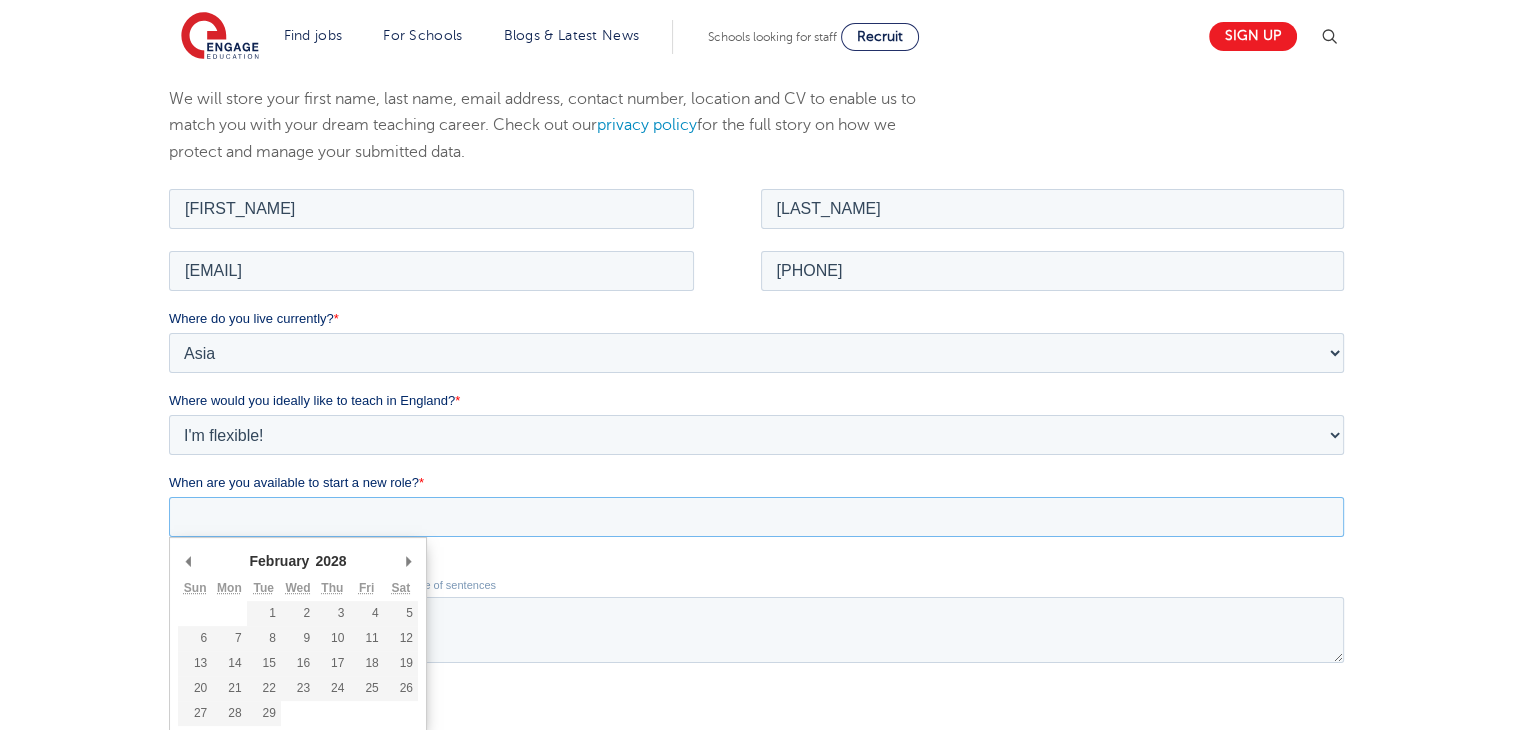 click on "When are you available to start a new role? *" at bounding box center (756, 516) 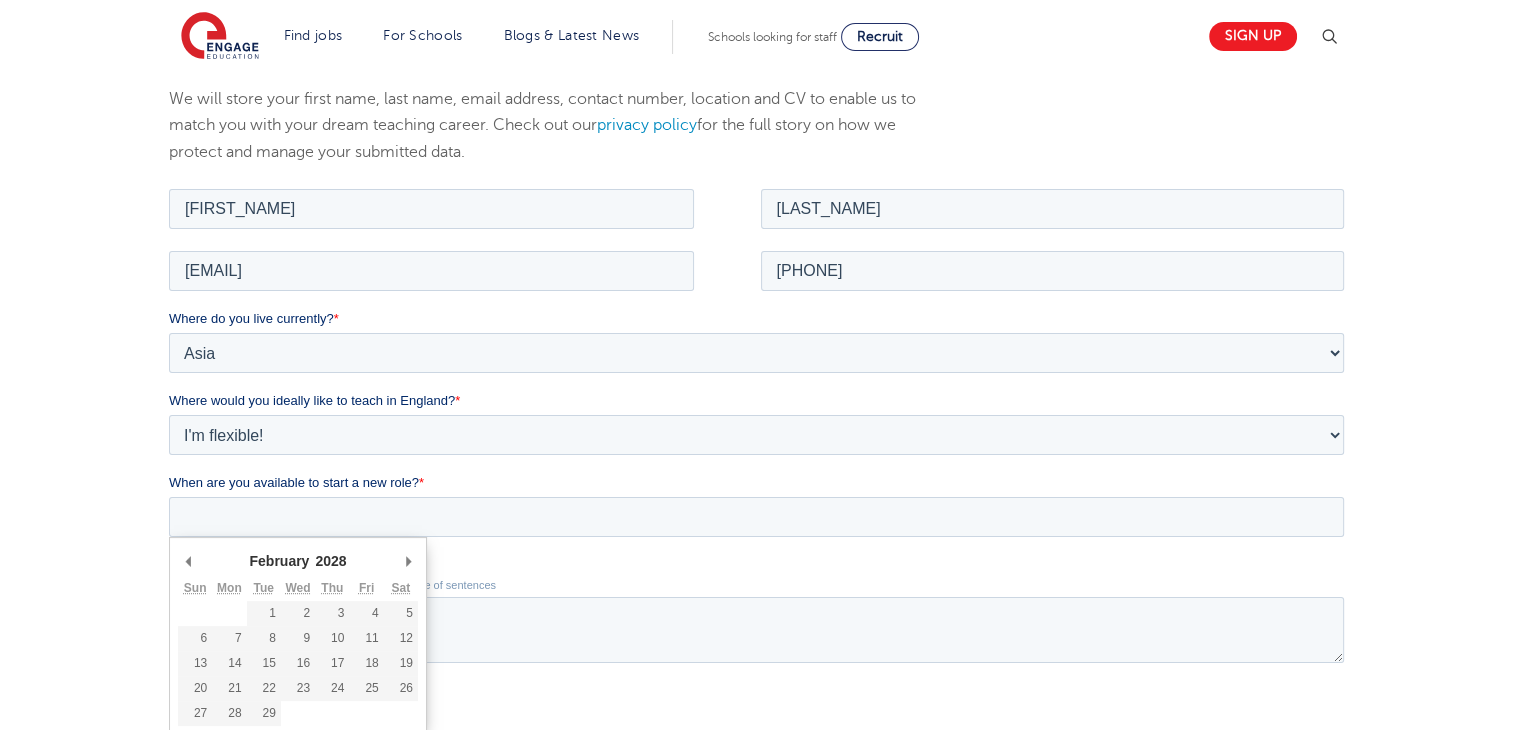 click on "1928 1929 1930 1931 1932 1933 1934 1935 1936 1937 1938 1939 1940 1941 1942 1943 1944 1945 1946 1947 1948 1949 1950 1951 1952 1953 1954 1955 1956 1957 1958 1959 1960 1961 1962 1963 1964 1965 1966 1967 1968 1969 1970 1971 1972 1973 1974 1975 1976 1977 1978 1979 1980 1981 1982 1983 1984 1985 1986 1987 1988 1989 1990 1991 1992 1993 1994 1995 1996 1997 1998 1999 2000 2001 2002 2003 2004 2005 2006 2007 2008 2009 2010 2011 2012 2013 2014 2015 2016 2017 2018 2019 2020 2021 2022 2023 2024 2025 2026 2027 2028 2029 2030 2031 2032 2033 2034 2035 2036 2037 2038 2039 2040 2041 2042 2043 2044 2045 2046 2047 2048 2049 2050 2051 2052 2053 2054 2055 2056 2057 2058 2059 2060 2061 2062 2063 2064 2065 2066 2067 2068 2069 2070 2071 2072 2073 2074 2075 2076 2077 2078 2079 2080 2081 2082 2083 2084 2085 2086 2087 2088 2089 2090 2091 2092 2093 2094 2095 2096 2097 2098 2099 2100 2101 2102 2103 2104 2105 2106 2107 2108 2109 2110 2111 2112 2113 2114 2115 2116 2117 2118 2119 2120 2121 2122 2123 2124 2125 2126 2127 2128" at bounding box center [350, 559] 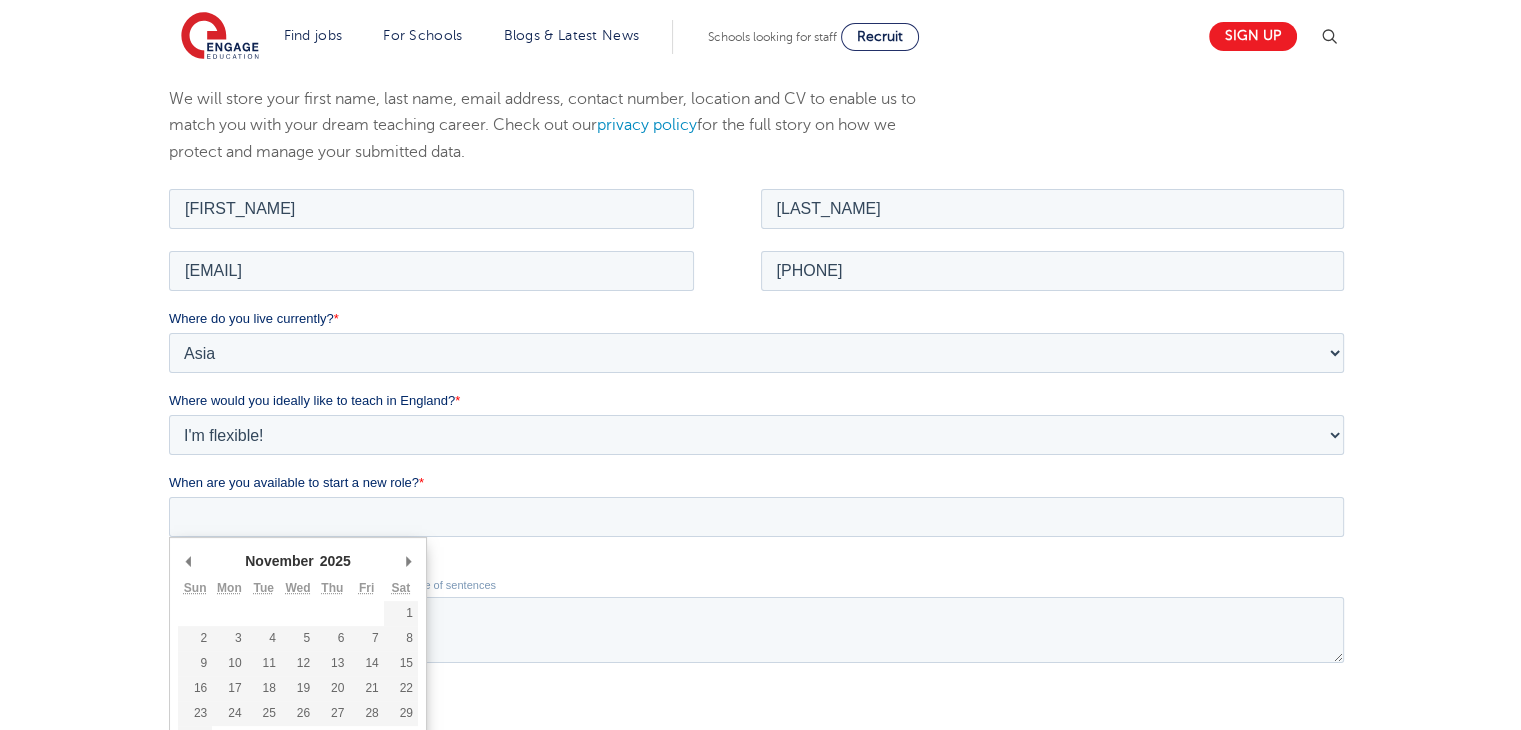 click on "January February March April May June July August September October November December" at bounding box center (286, 559) 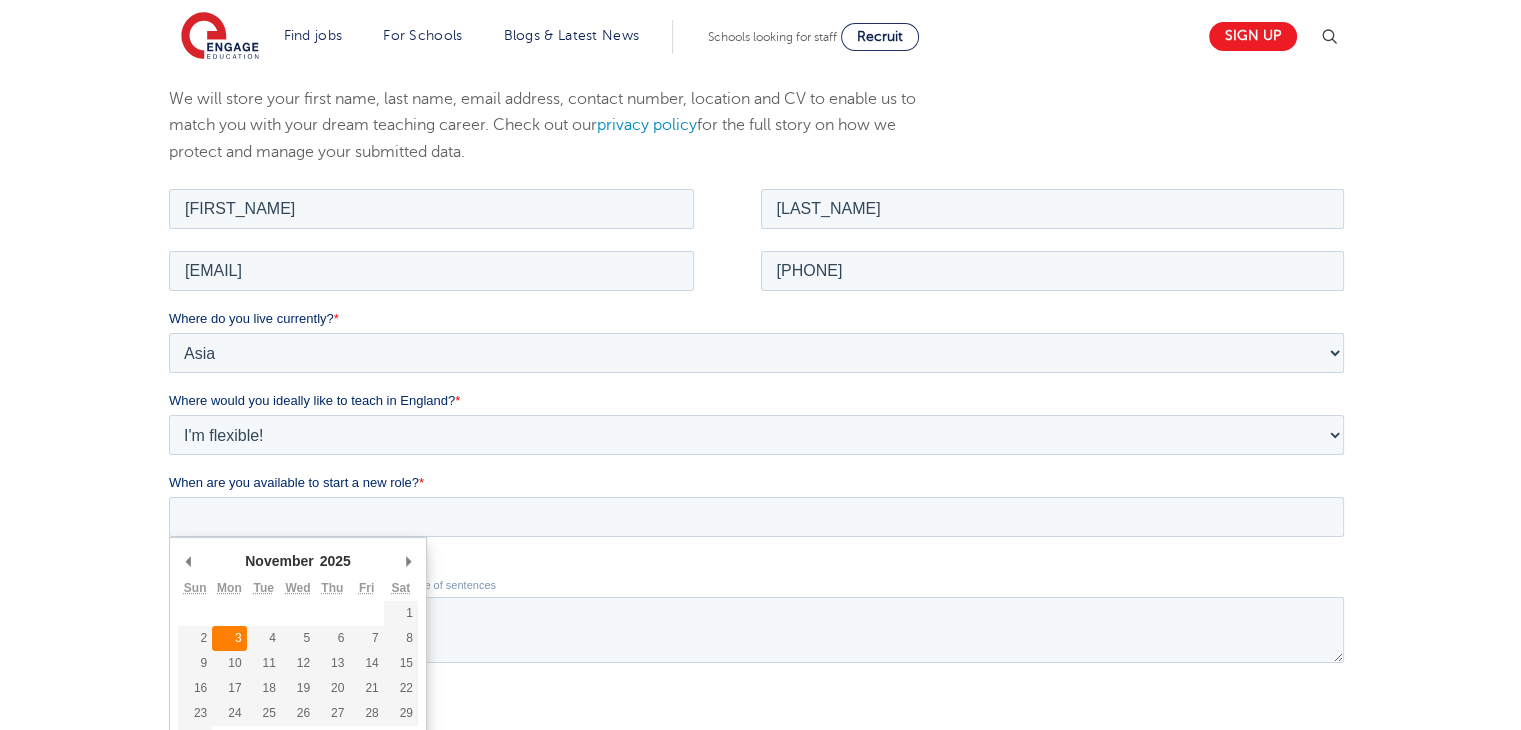 type on "2025-11-03" 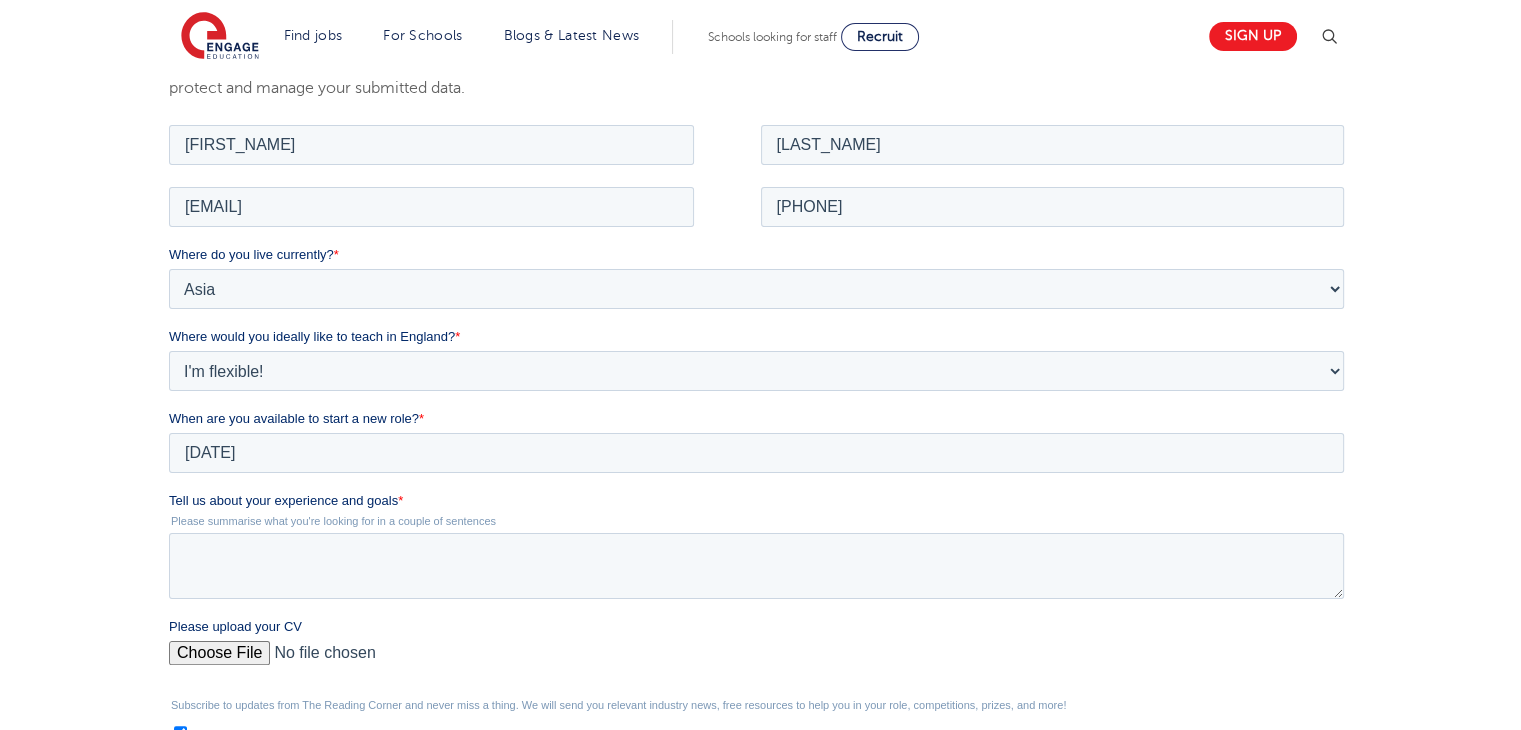 scroll, scrollTop: 328, scrollLeft: 0, axis: vertical 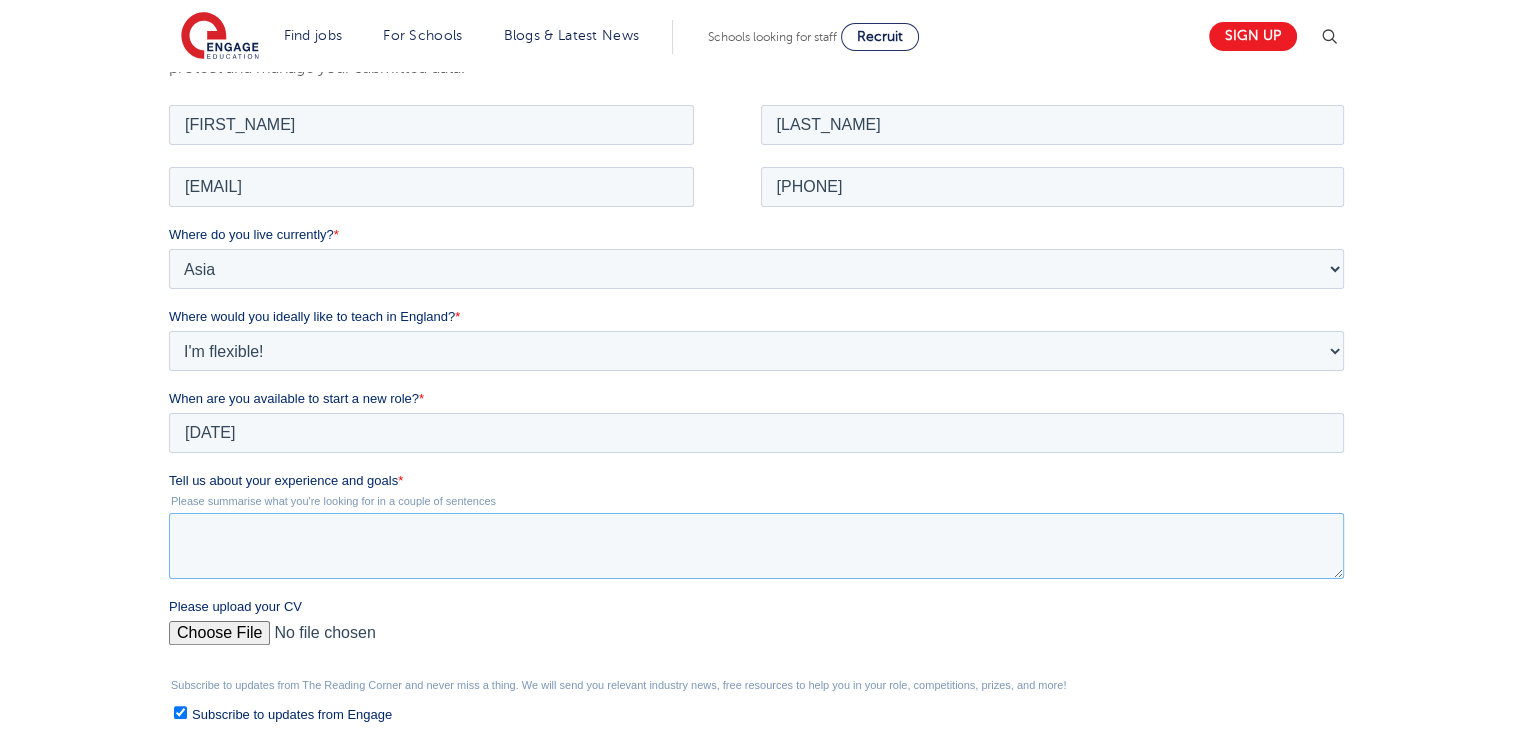 click on "Tell us about your experience and goals *" at bounding box center (756, 545) 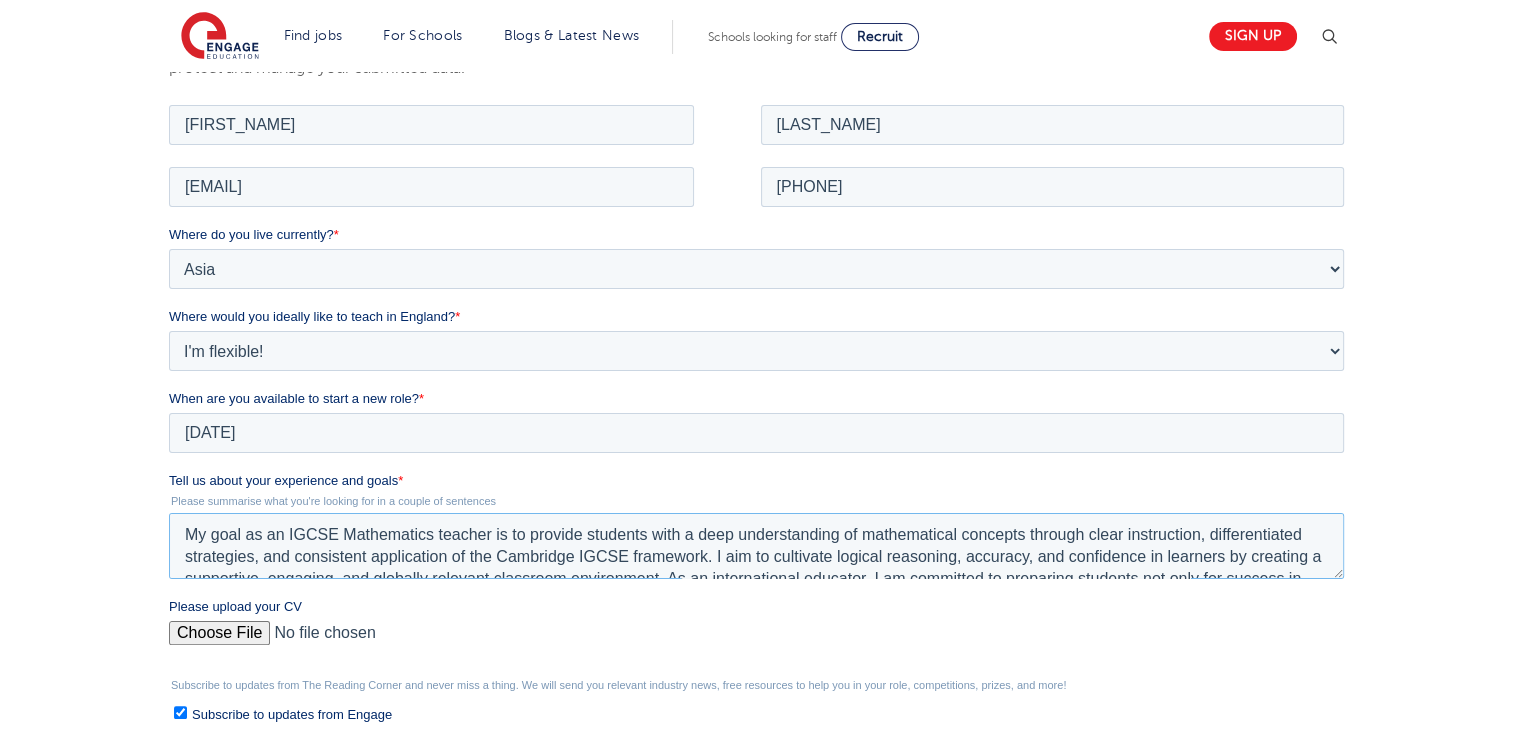 scroll, scrollTop: 97, scrollLeft: 0, axis: vertical 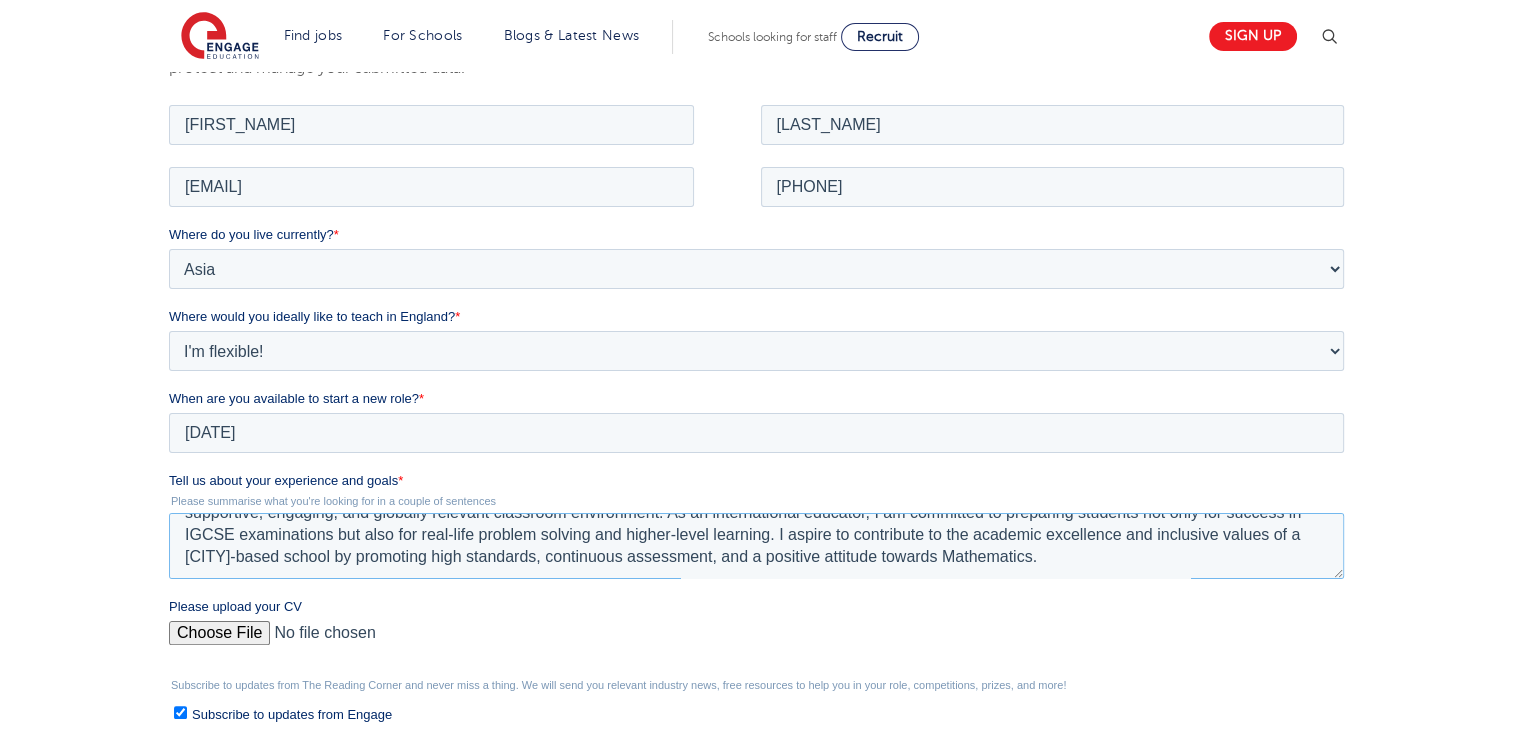 drag, startPoint x: 176, startPoint y: 525, endPoint x: 801, endPoint y: 575, distance: 626.9968 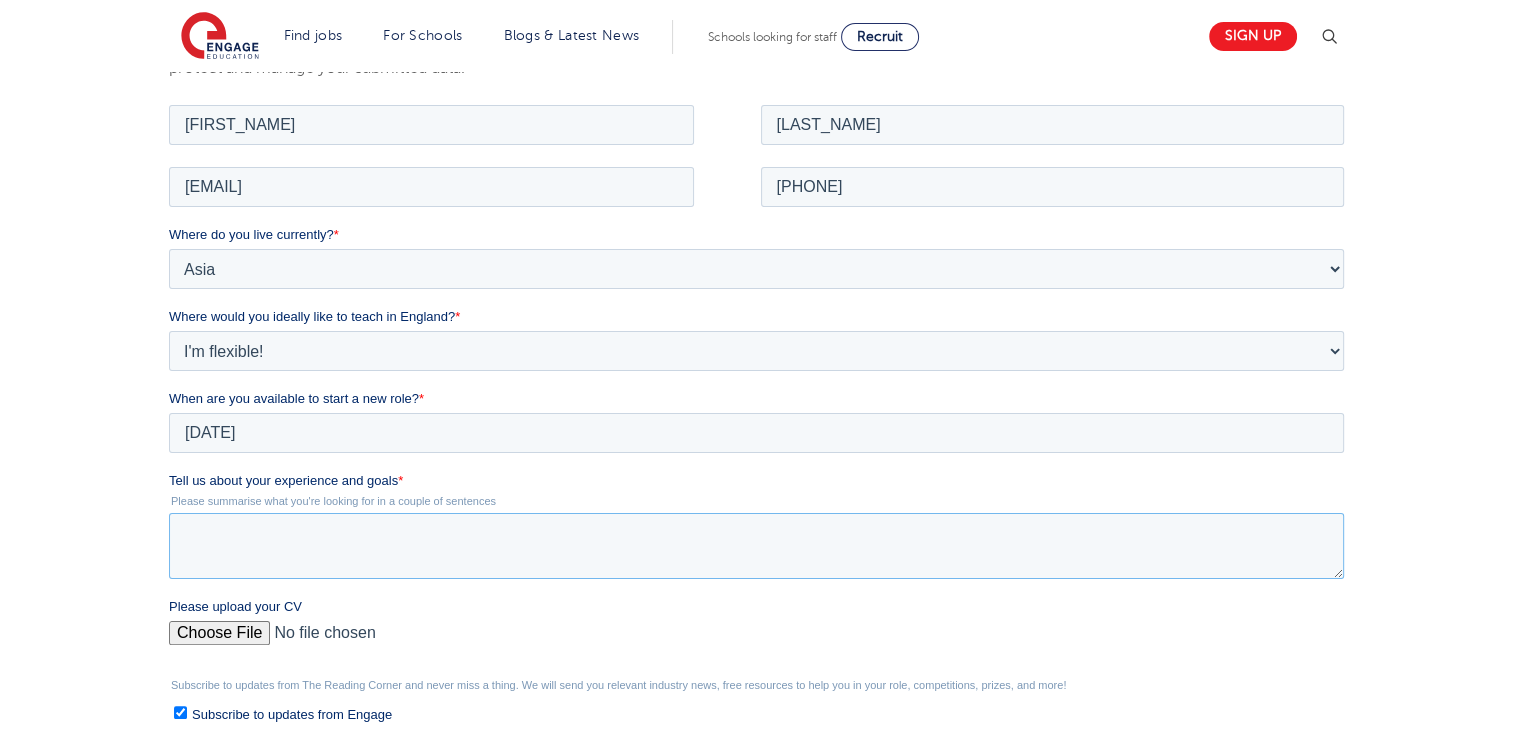 scroll, scrollTop: 0, scrollLeft: 0, axis: both 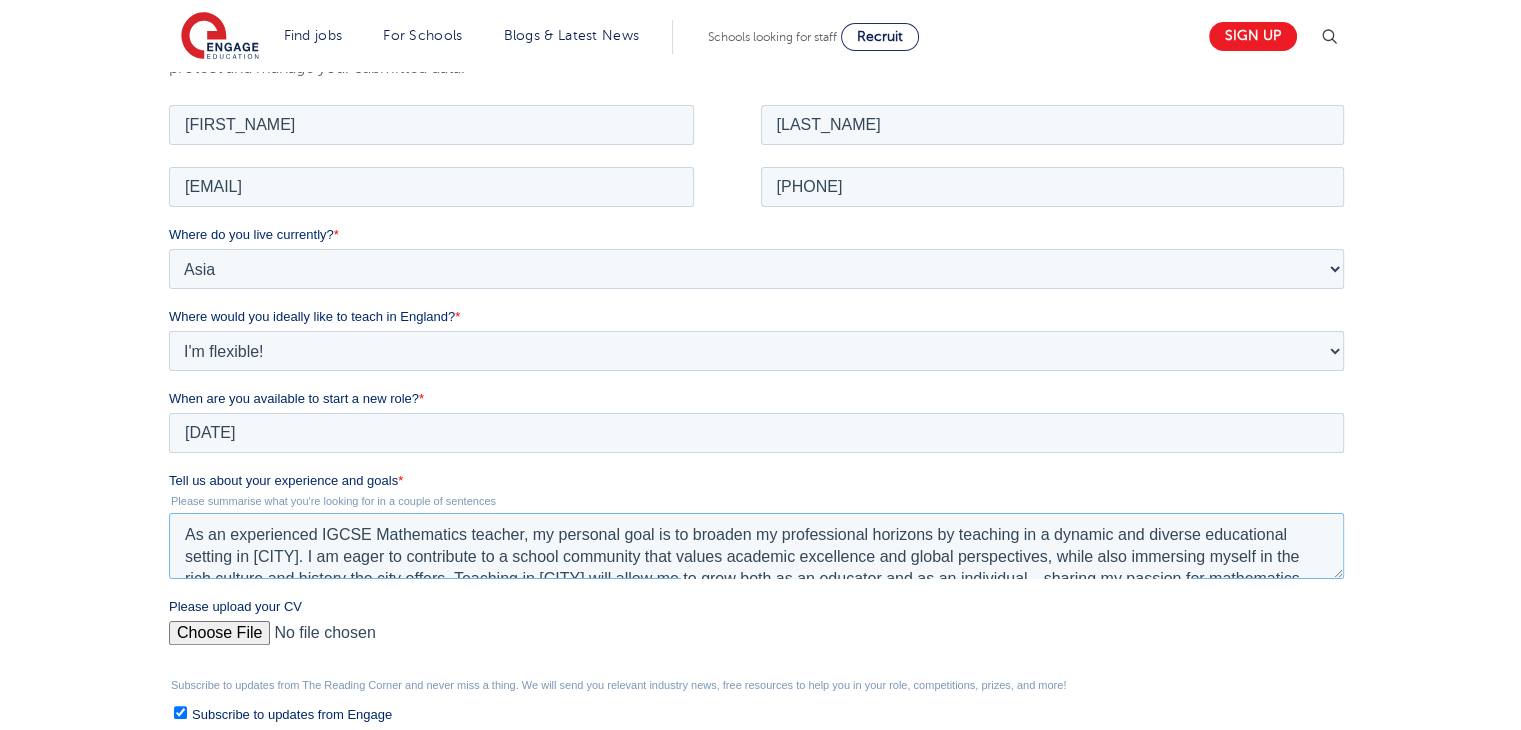 click on "As an experienced IGCSE Mathematics teacher, my personal goal is to broaden my professional horizons by teaching in a dynamic and diverse educational setting in London. I am eager to contribute to a school community that values academic excellence and global perspectives, while also immersing myself in the rich culture and history the city offers. Teaching in London will allow me to grow both as an educator and as an individual—sharing my passion for mathematics with students from different backgrounds, while experiencing life in one of the world’s most vibrant and inspiring cities."" at bounding box center [756, 545] 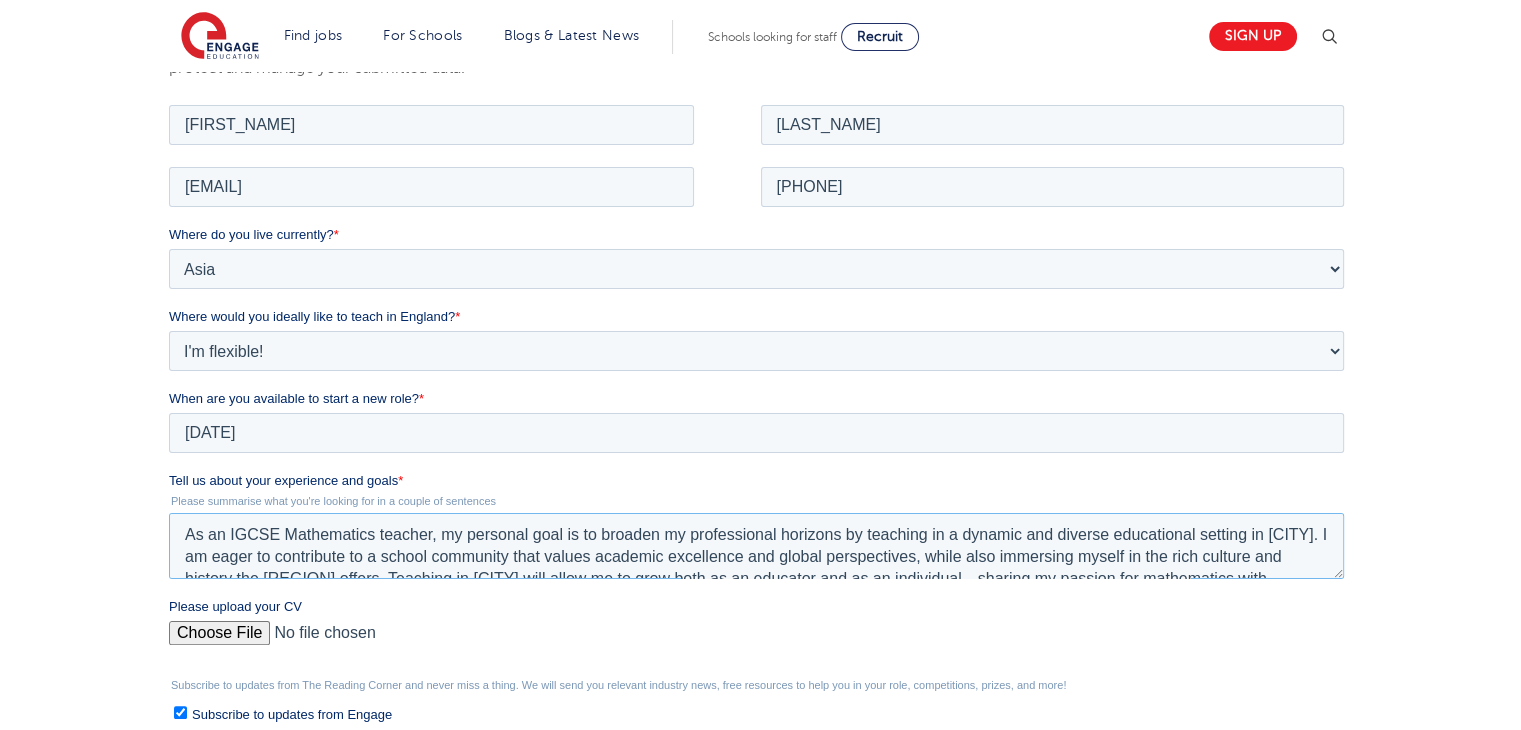 scroll, scrollTop: 40, scrollLeft: 0, axis: vertical 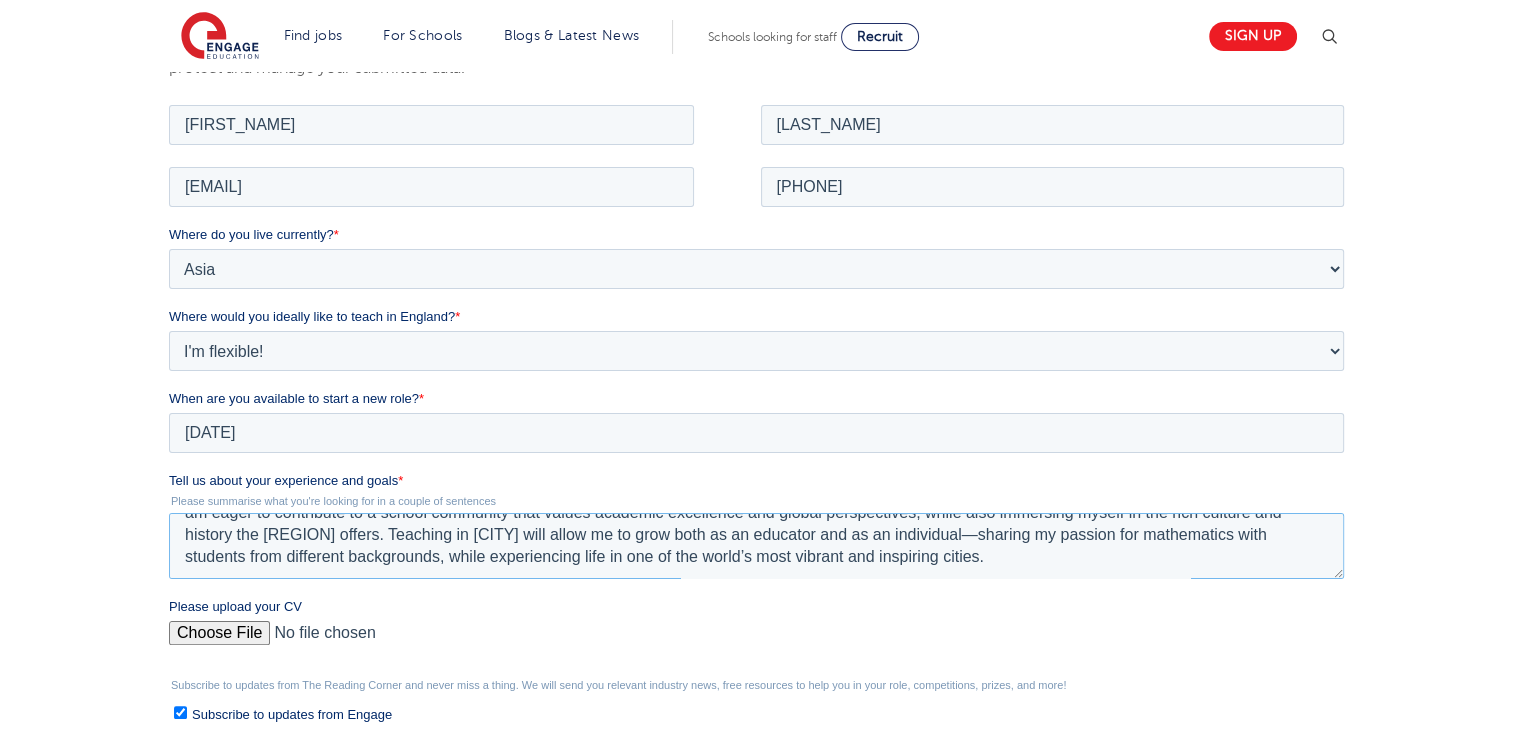 type on "As an IGCSE Mathematics teacher, my personal goal is to broaden my professional horizons by teaching in a dynamic and diverse educational setting in London. I am eager to contribute to a school community that values academic excellence and global perspectives, while also immersing myself in the rich culture and history the city offers. Teaching in London will allow me to grow both as an educator and as an individual—sharing my passion for mathematics with students from different backgrounds, while experiencing life in one of the world’s most vibrant and inspiring cities."" 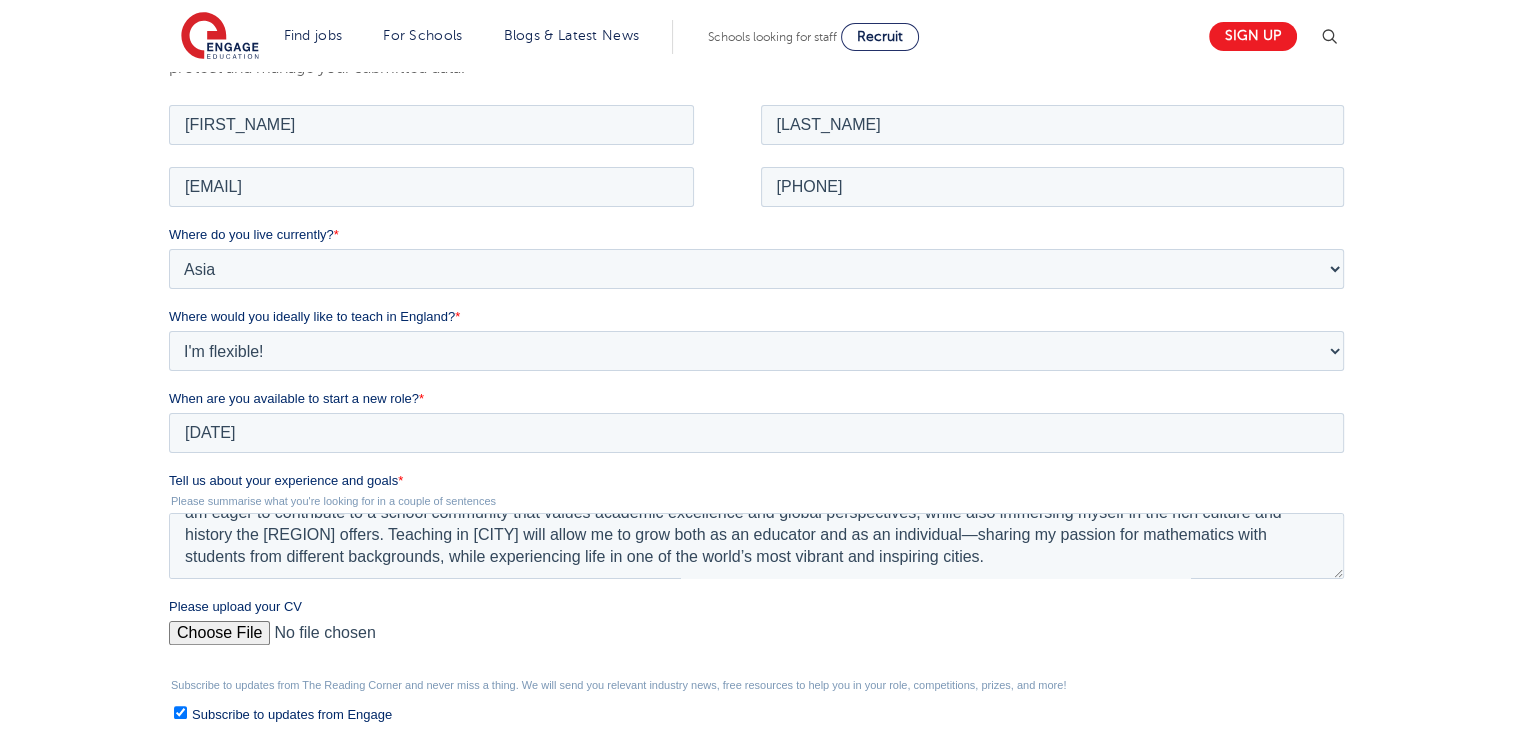 click on "Please upload your CV" at bounding box center [756, 640] 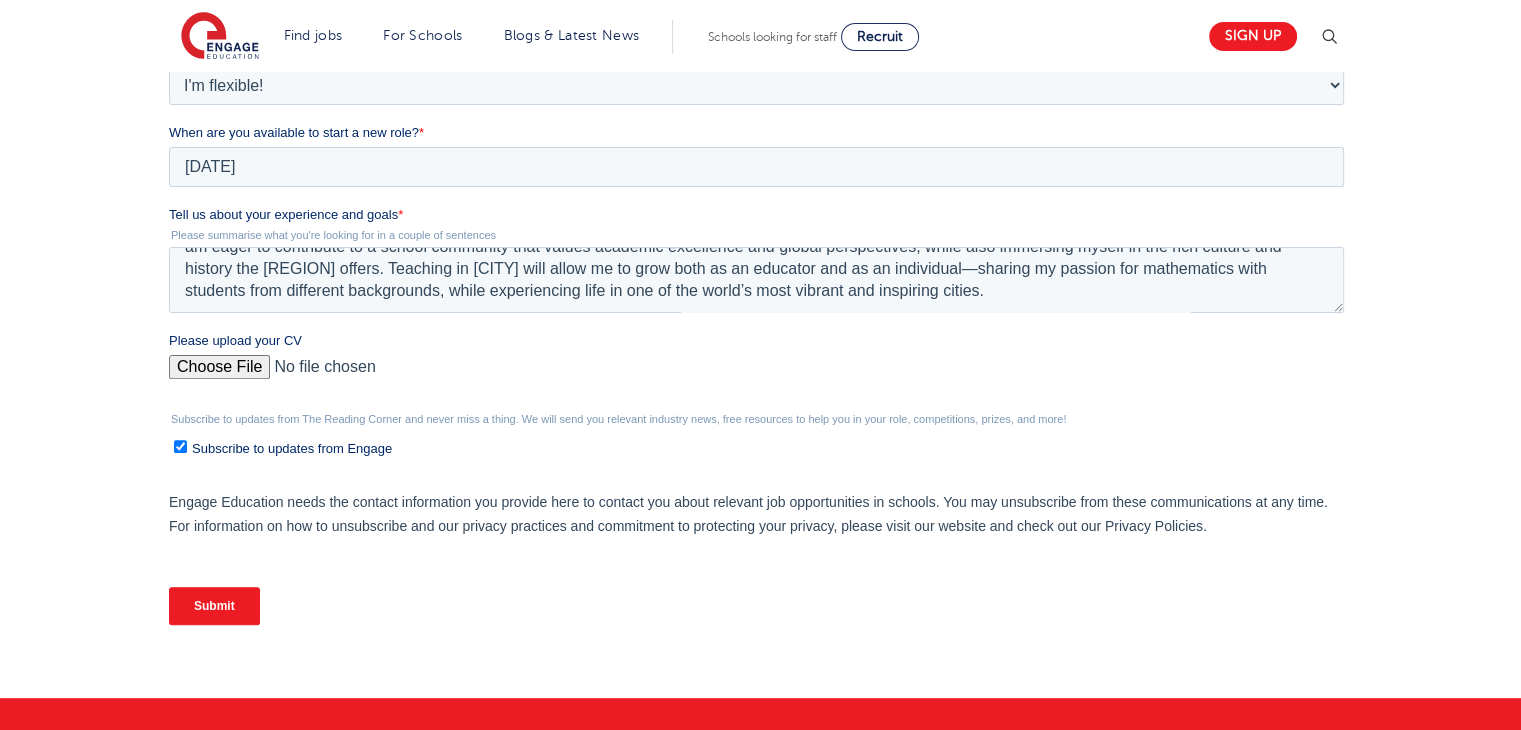 scroll, scrollTop: 604, scrollLeft: 0, axis: vertical 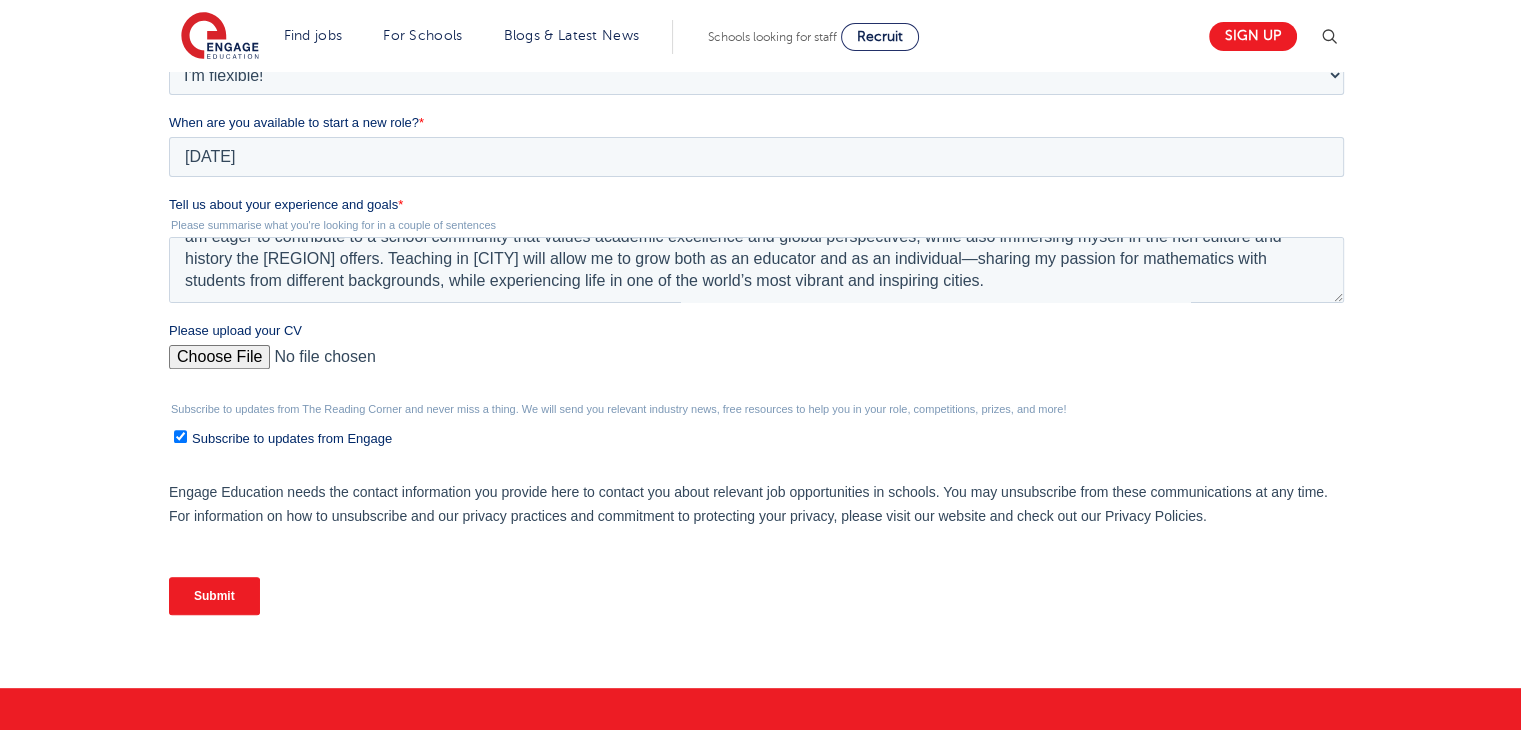 click on "Submit" at bounding box center (214, 596) 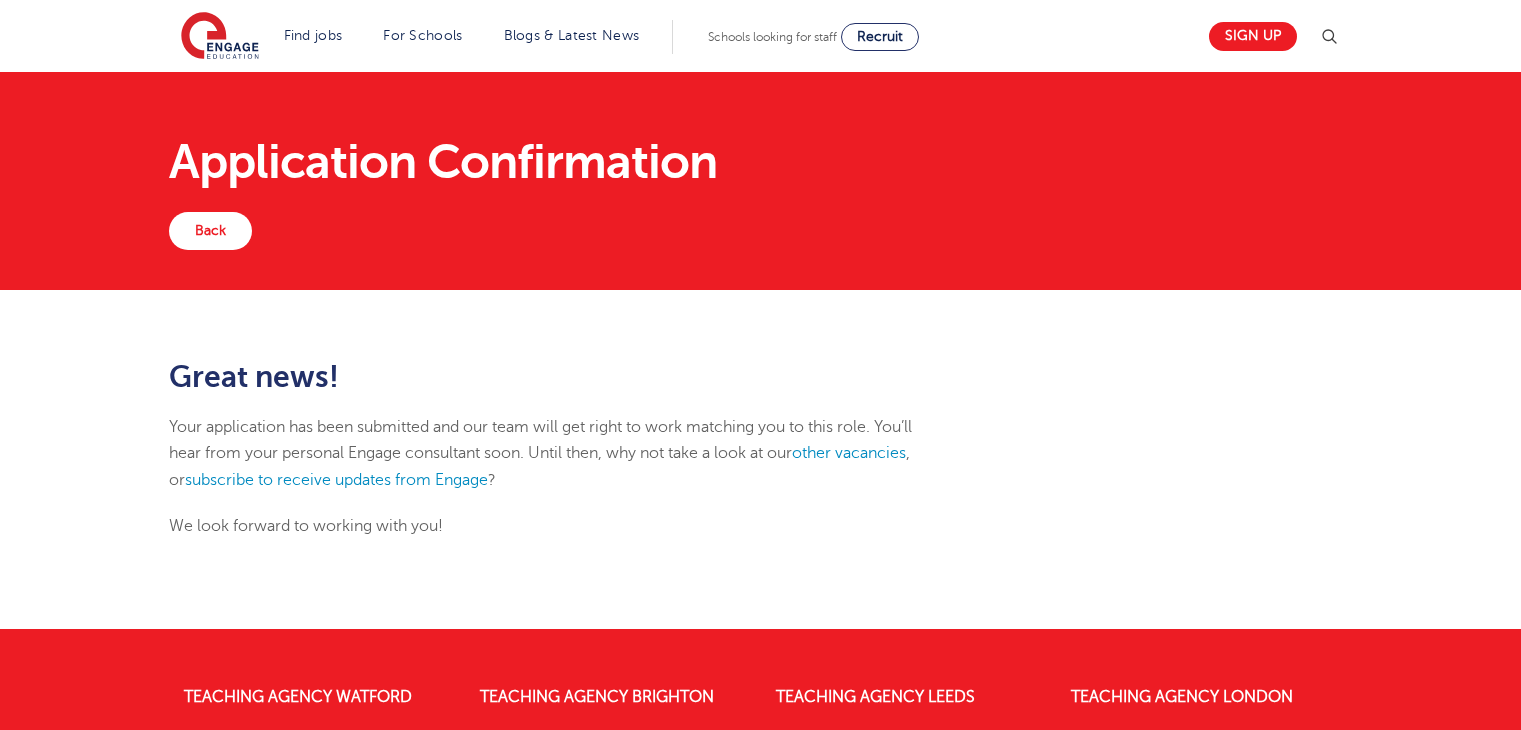 scroll, scrollTop: 0, scrollLeft: 0, axis: both 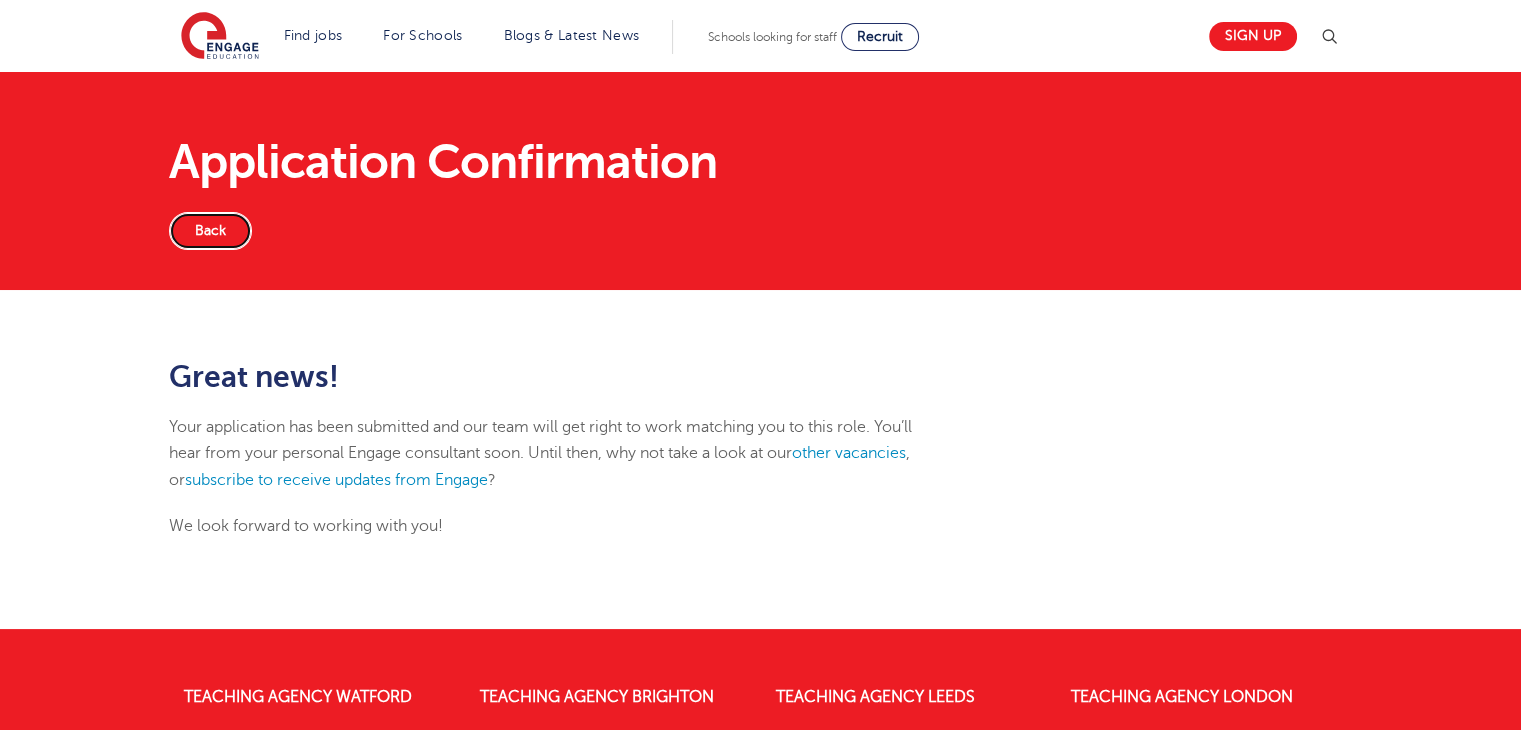 click on "Back" at bounding box center [210, 231] 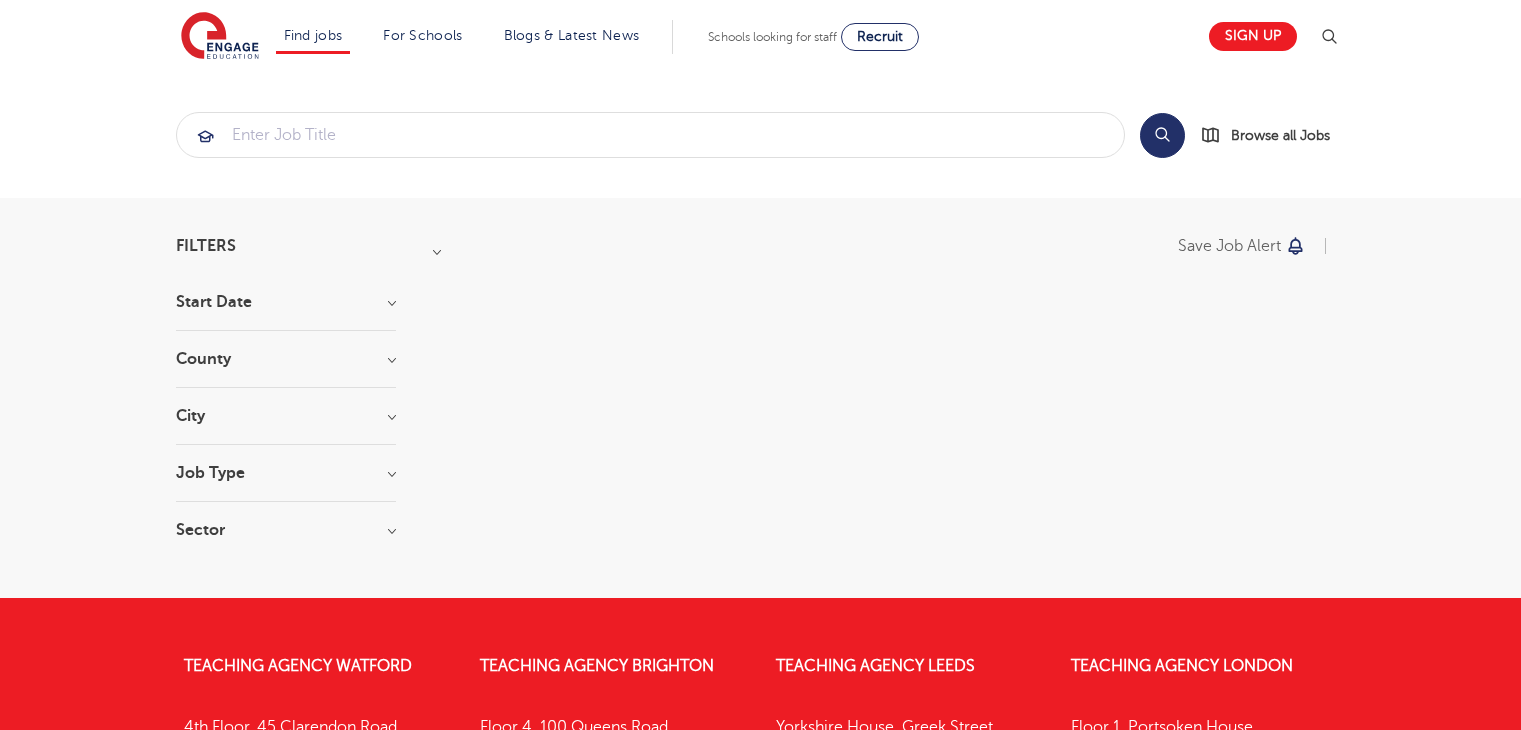 scroll, scrollTop: 0, scrollLeft: 0, axis: both 